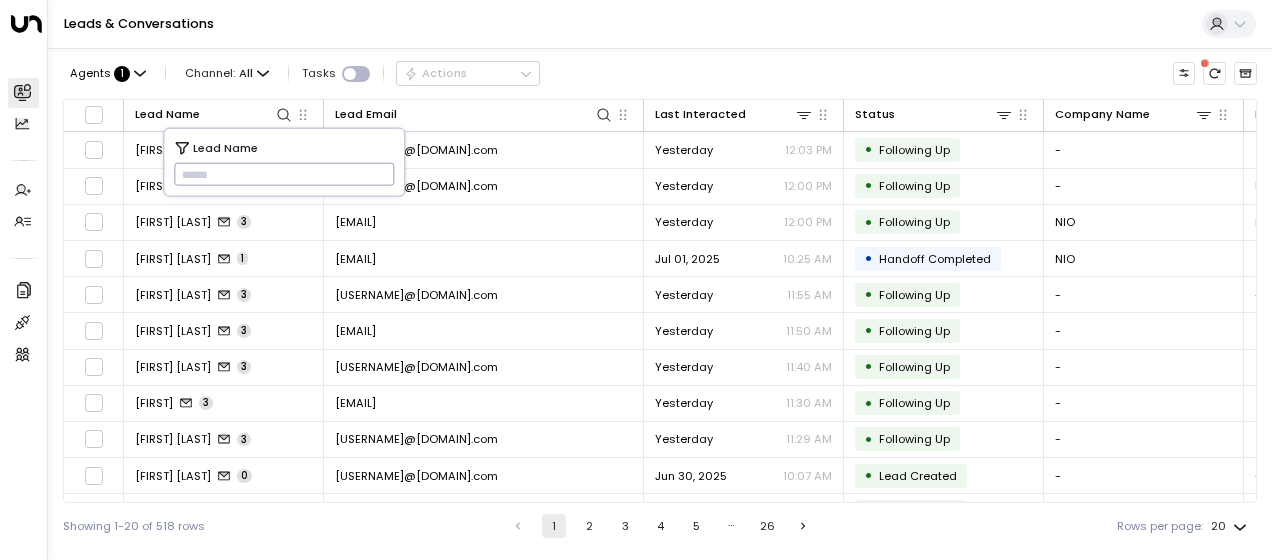 scroll, scrollTop: 0, scrollLeft: 0, axis: both 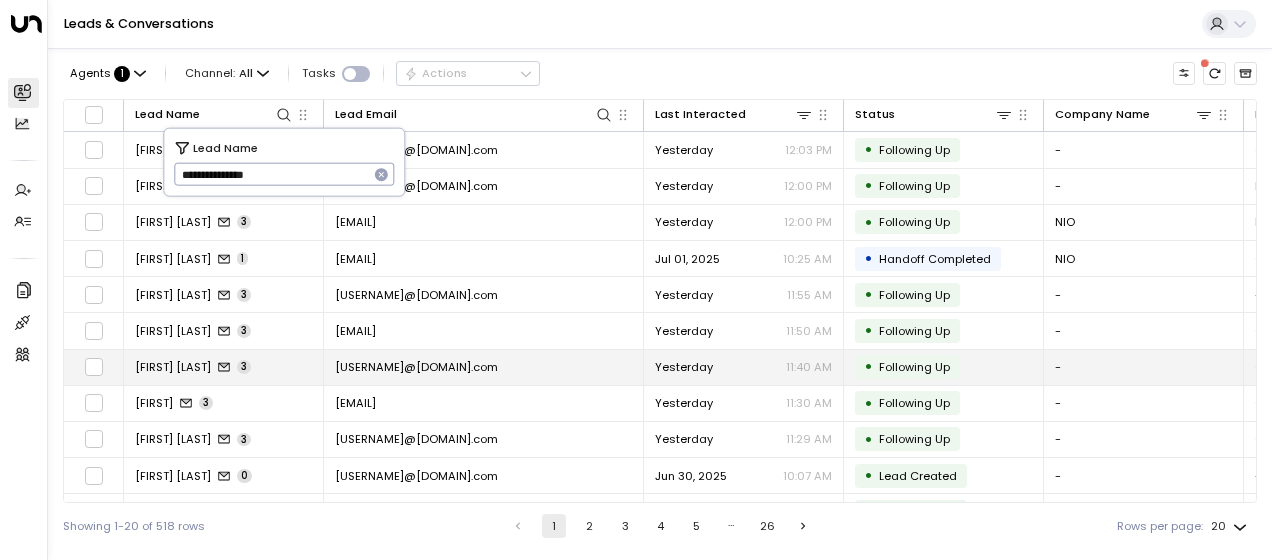 type on "**********" 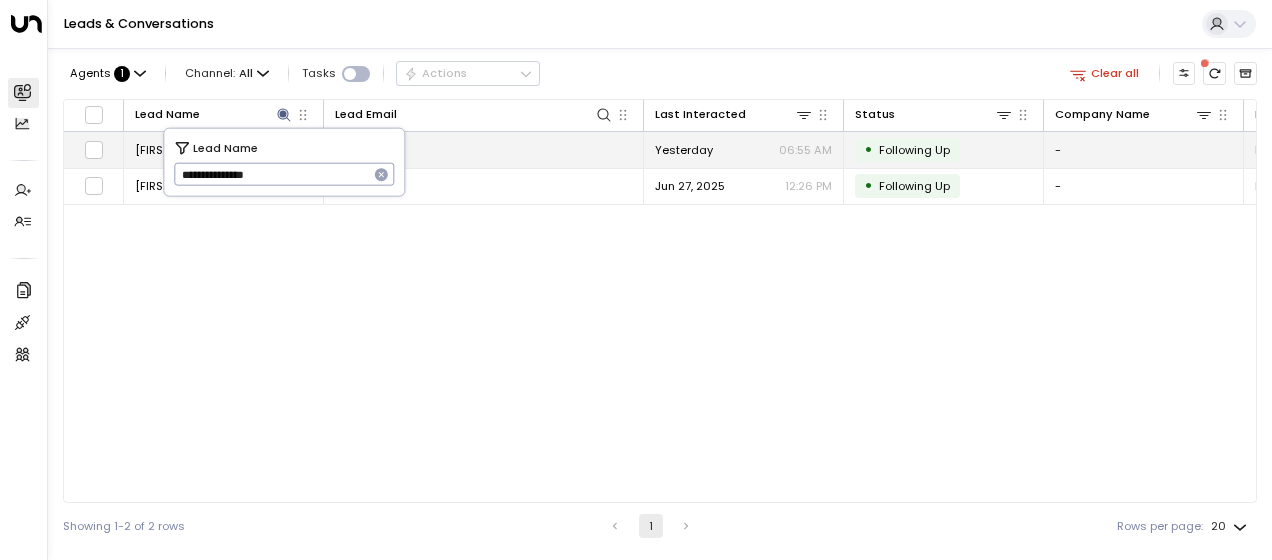 click on "[EMAIL]" at bounding box center [355, 150] 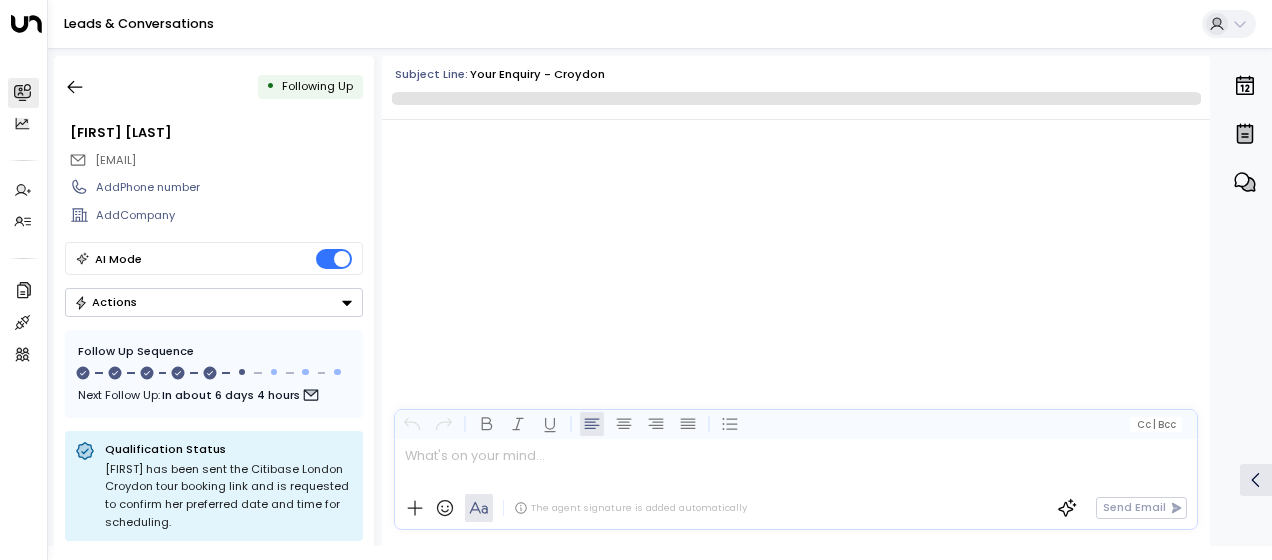 scroll, scrollTop: 3597, scrollLeft: 0, axis: vertical 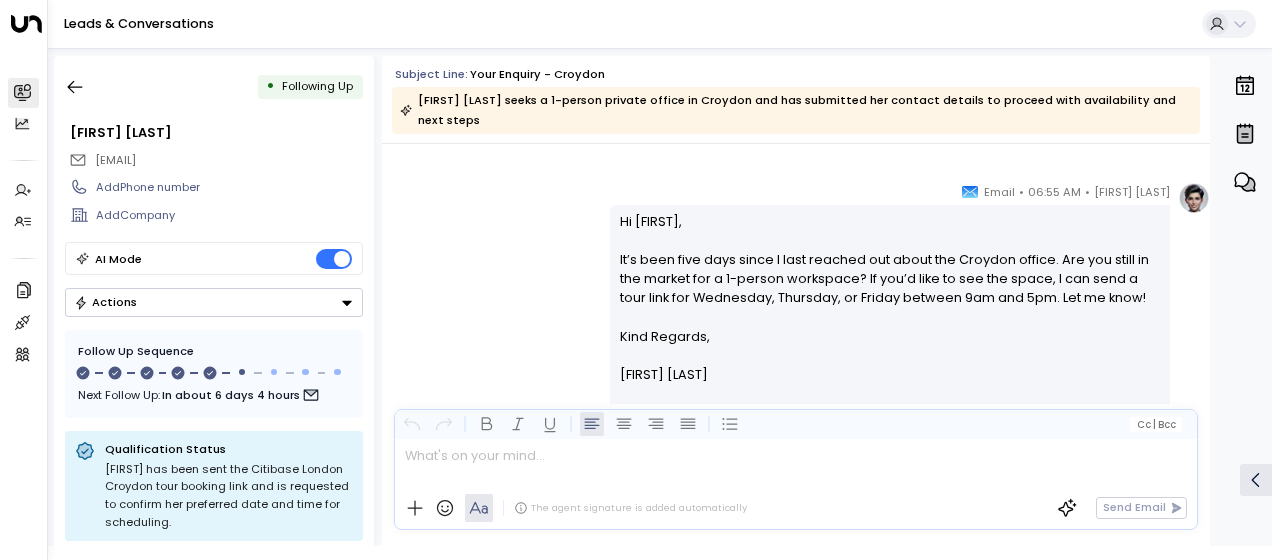 drag, startPoint x: 616, startPoint y: 212, endPoint x: 732, endPoint y: 372, distance: 197.62592 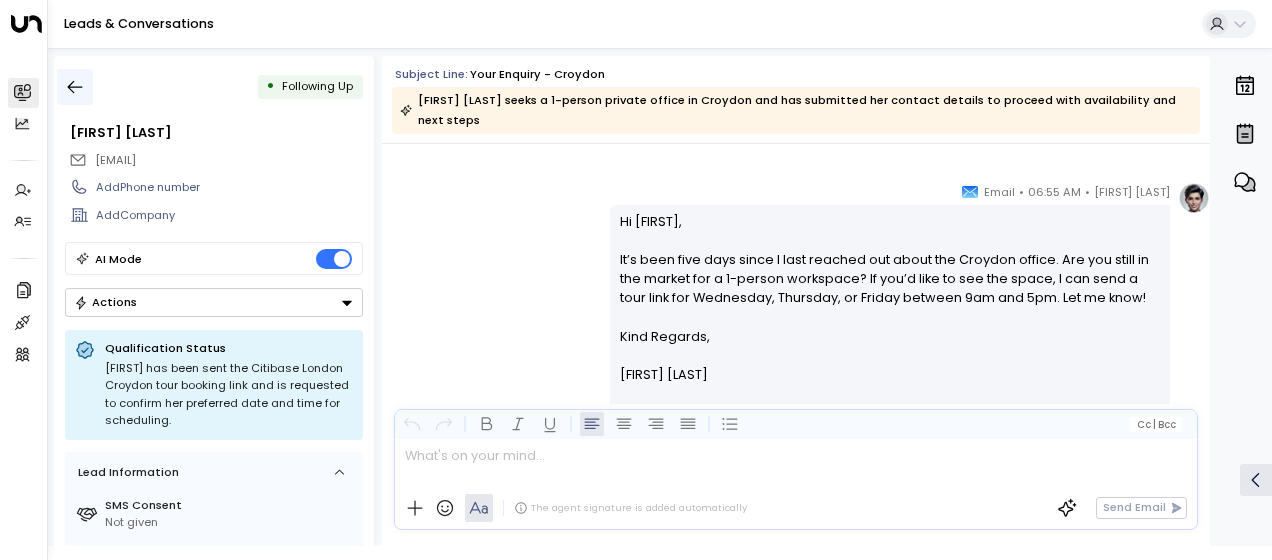 click at bounding box center [75, 87] 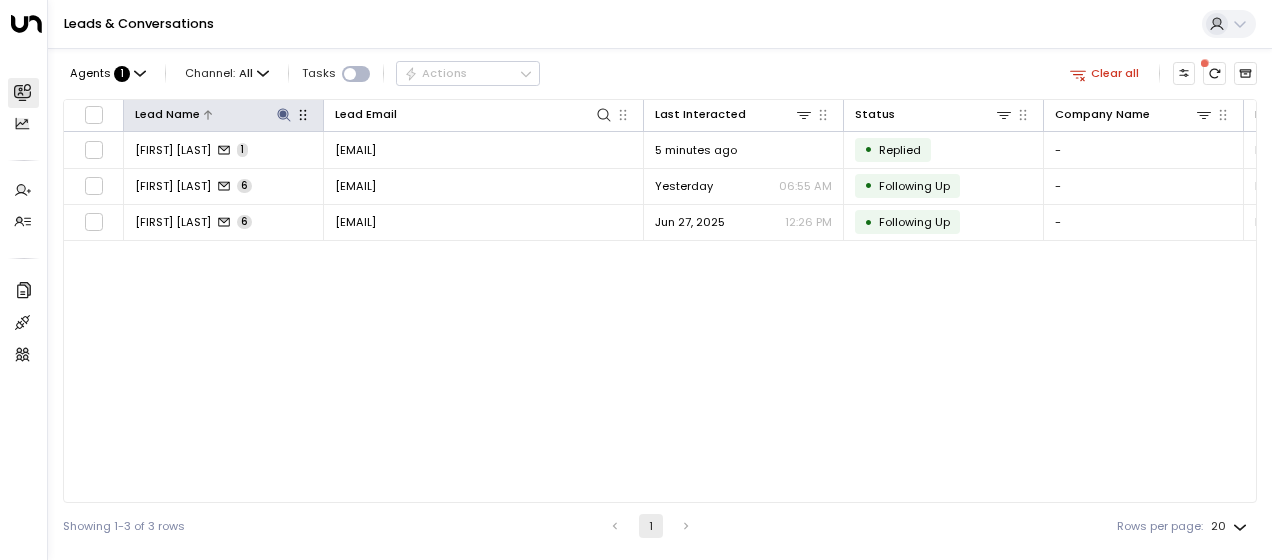 click at bounding box center [283, 114] 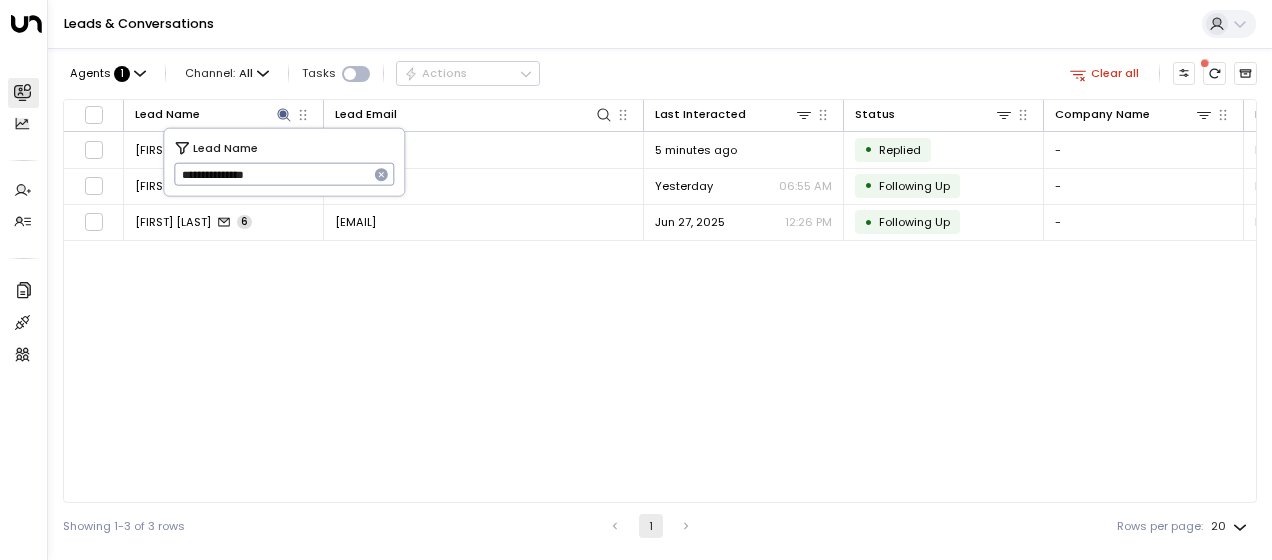 click on "**********" at bounding box center [271, 174] 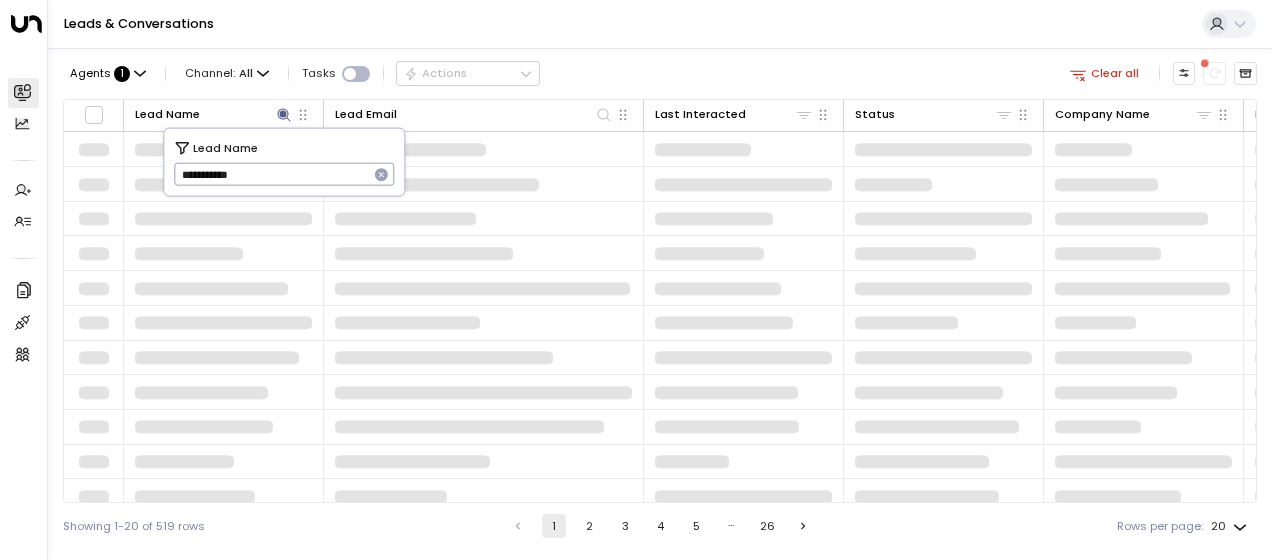 type on "**********" 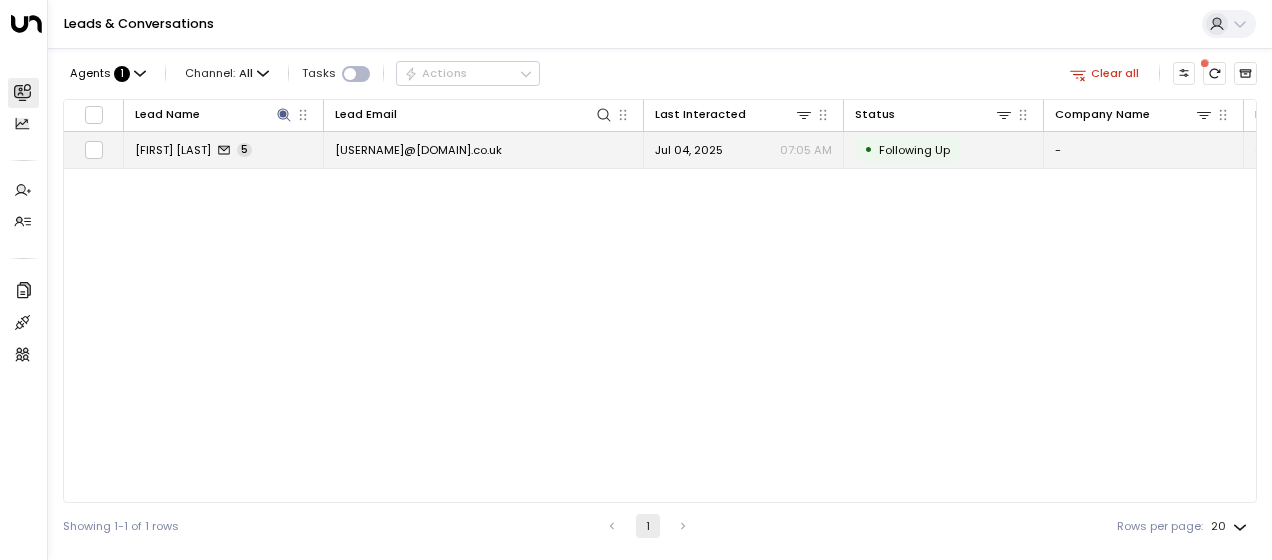 click on "[USERNAME]@[DOMAIN].co.uk" at bounding box center [418, 150] 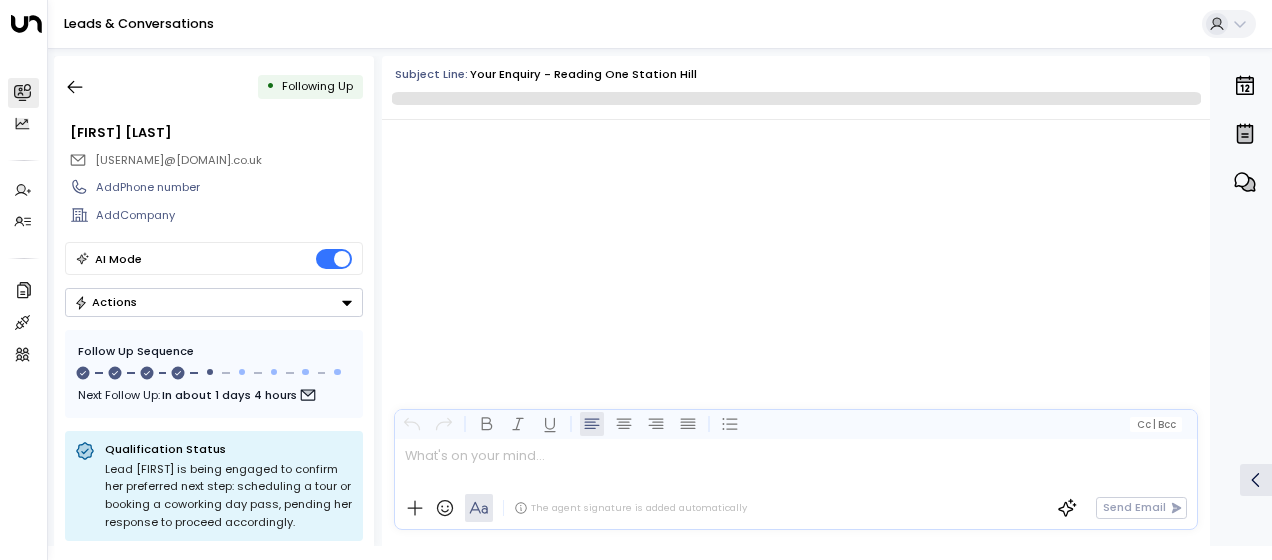 scroll, scrollTop: 2653, scrollLeft: 0, axis: vertical 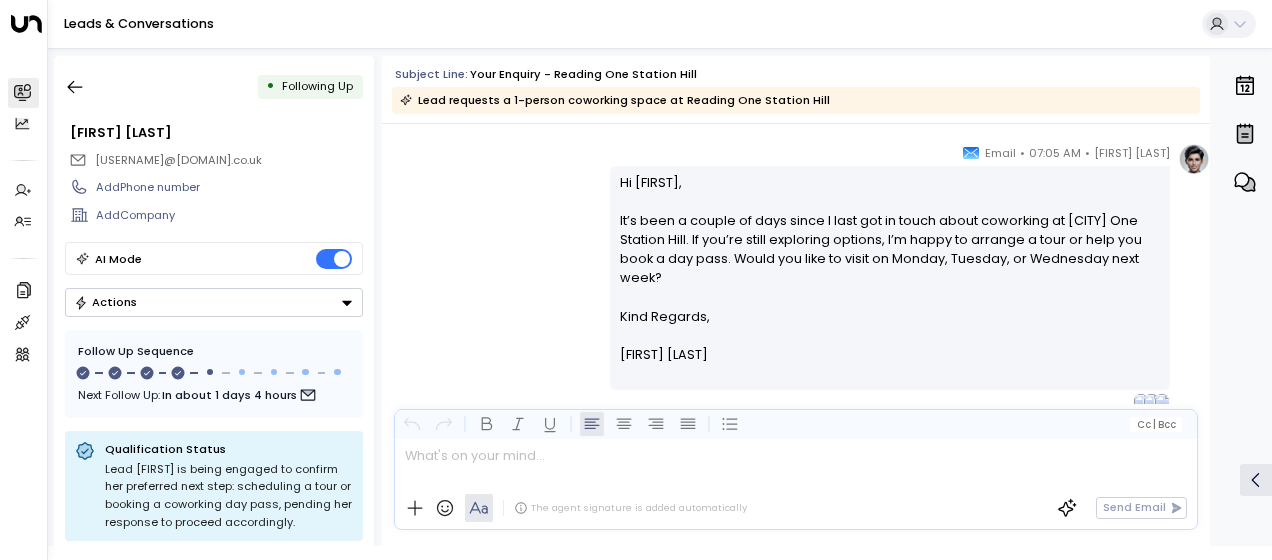 drag, startPoint x: 615, startPoint y: 176, endPoint x: 712, endPoint y: 357, distance: 205.35335 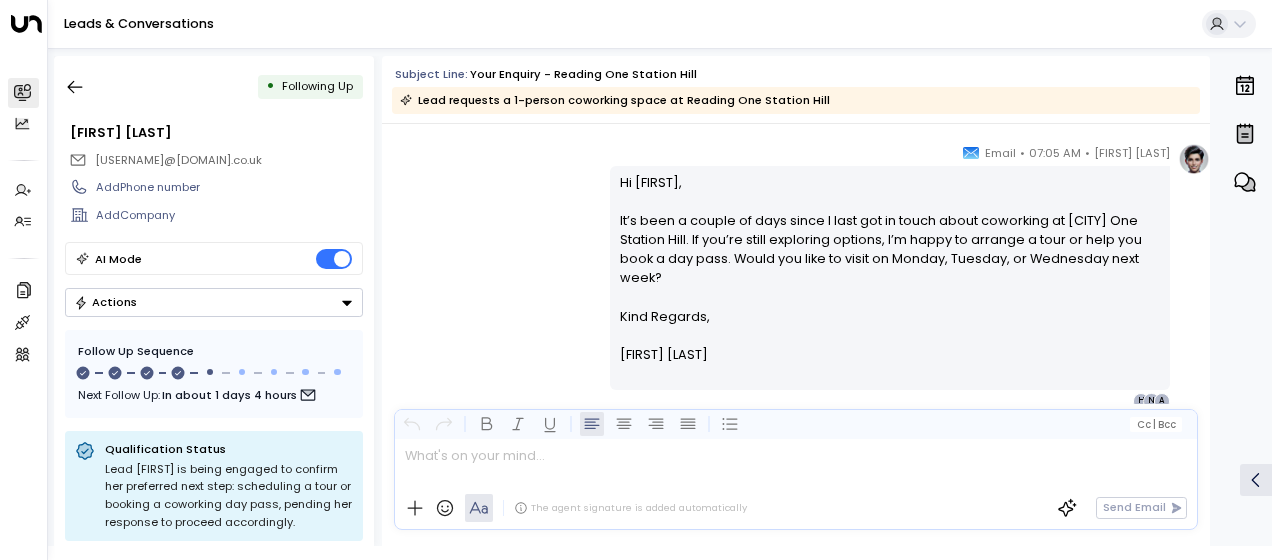 drag, startPoint x: 712, startPoint y: 357, endPoint x: 663, endPoint y: 322, distance: 60.216278 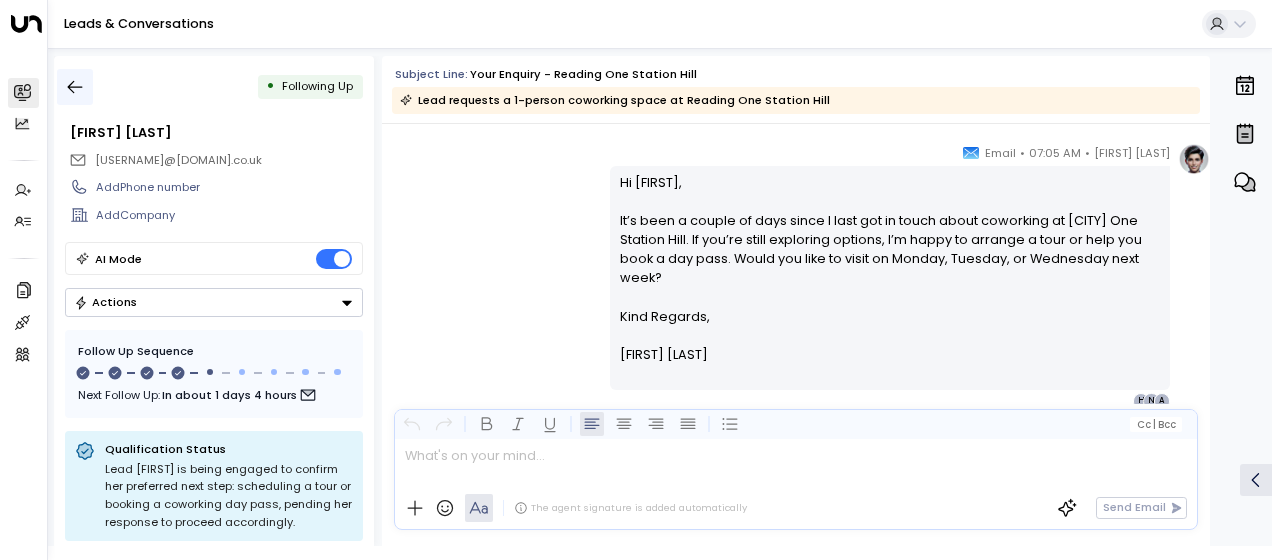 drag, startPoint x: 81, startPoint y: 88, endPoint x: 88, endPoint y: 78, distance: 12.206555 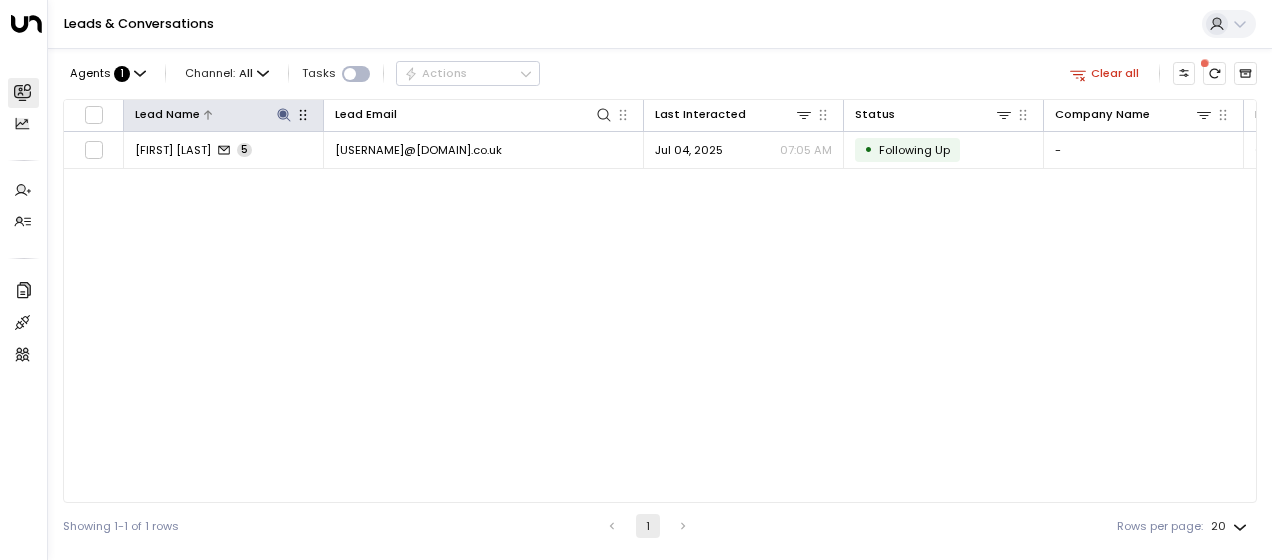 click at bounding box center [283, 114] 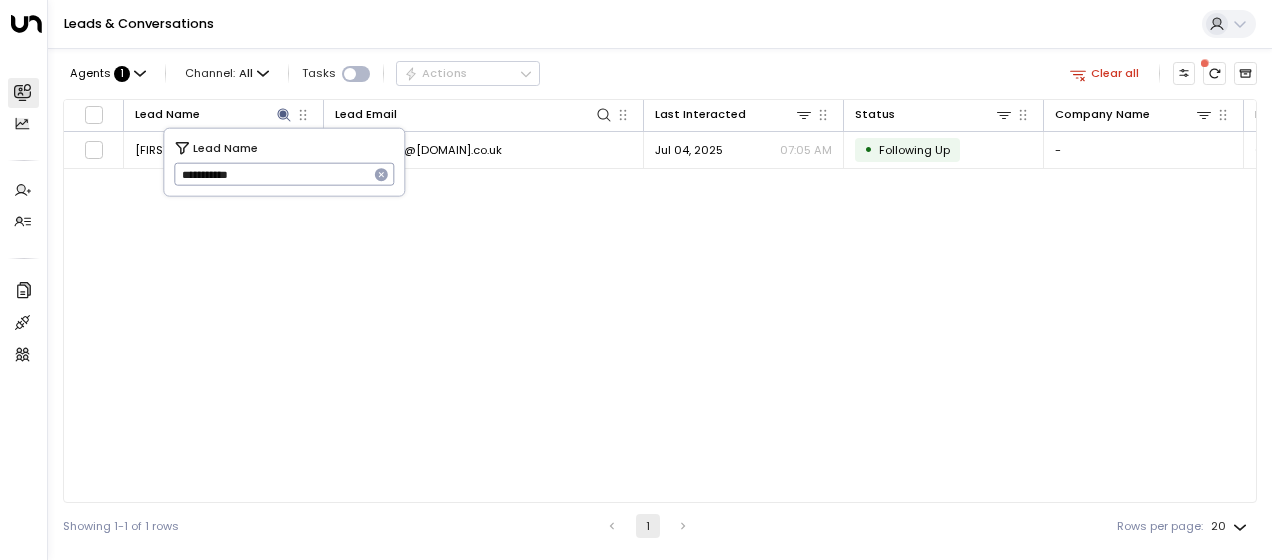 click on "**********" at bounding box center [271, 174] 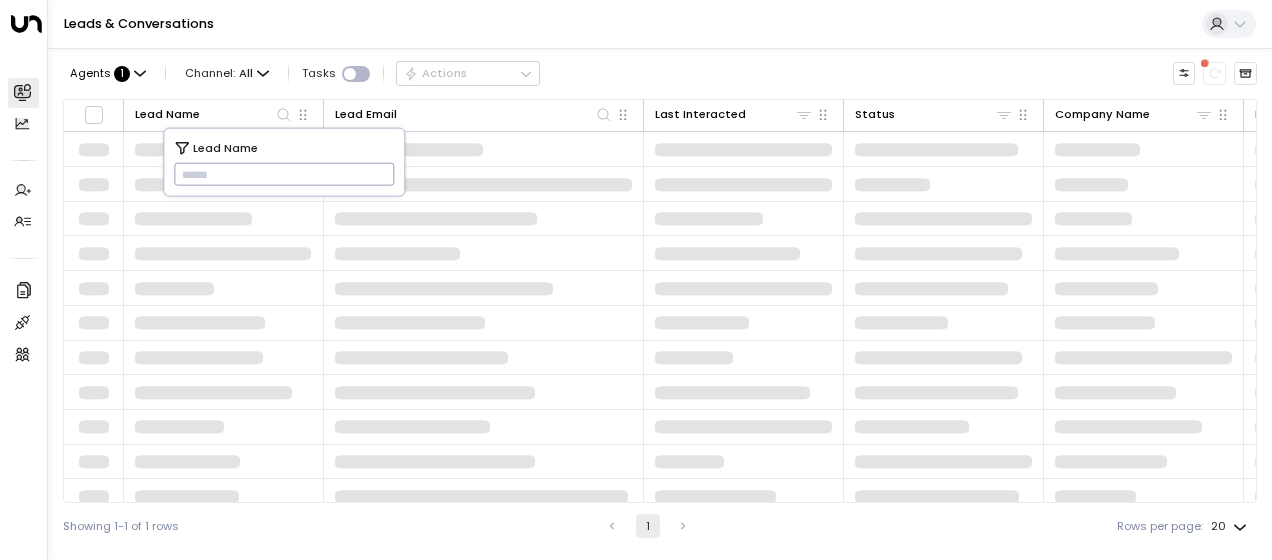 click at bounding box center [284, 174] 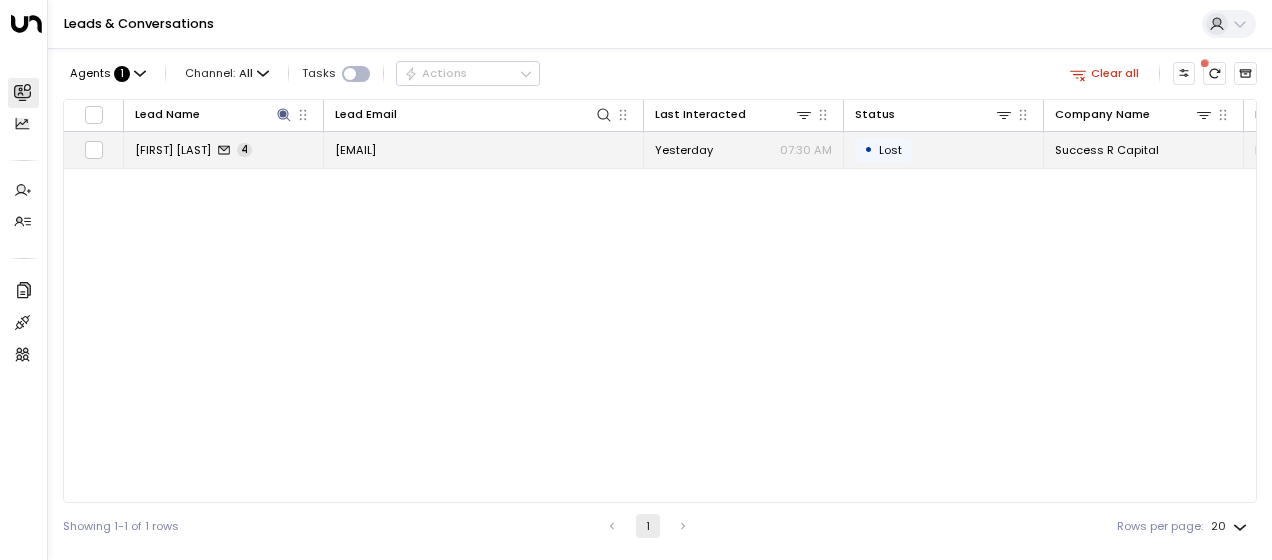click on "[EMAIL]" at bounding box center (355, 150) 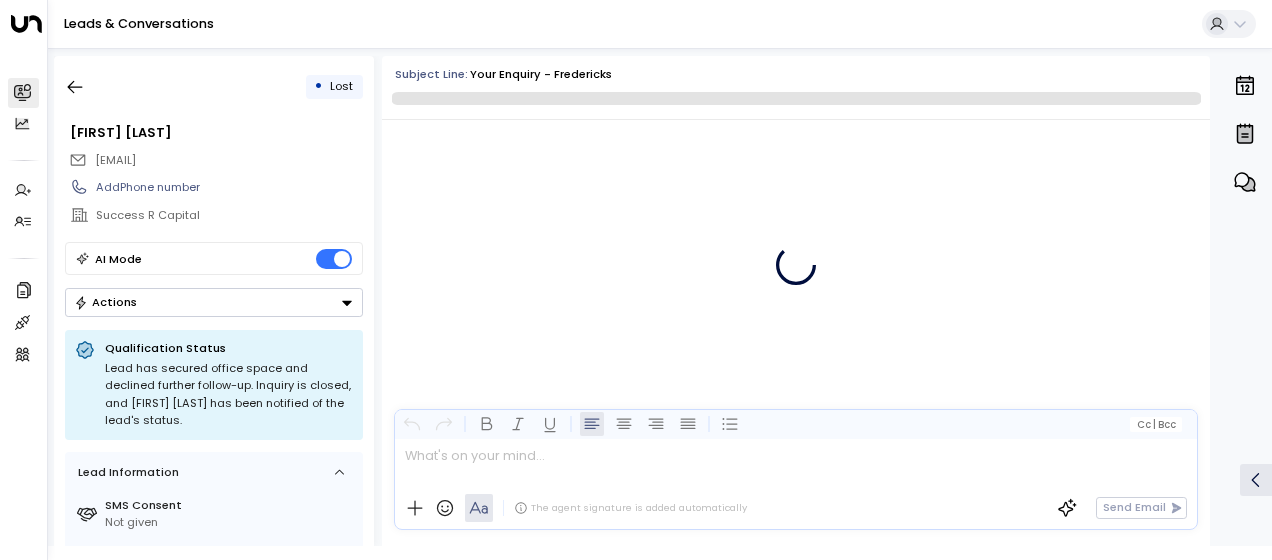 scroll, scrollTop: 1341, scrollLeft: 0, axis: vertical 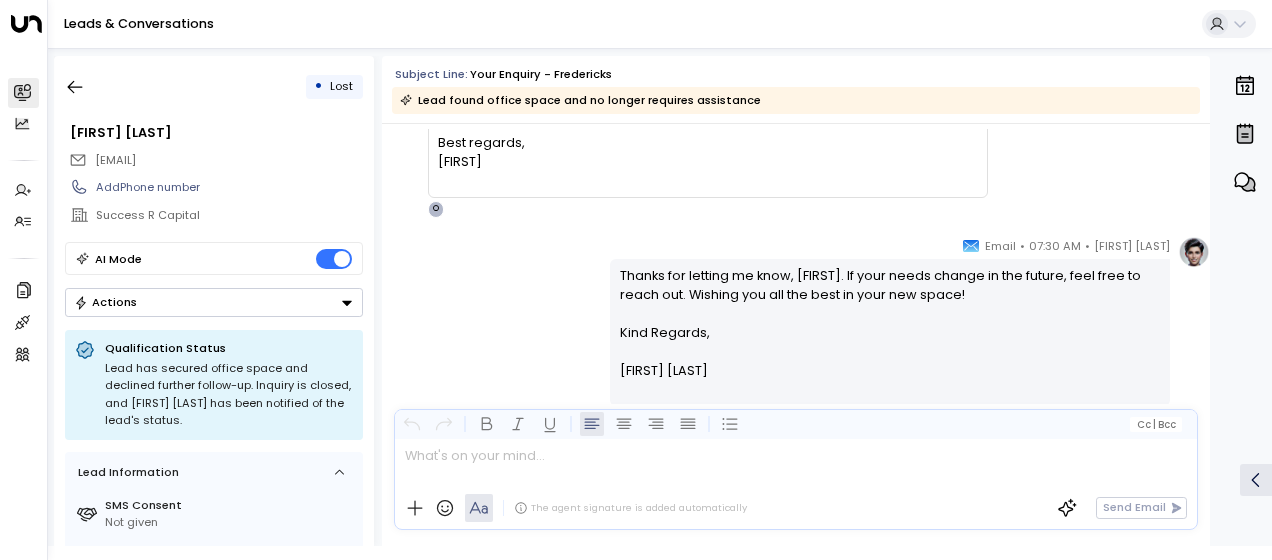 click on "[FIRST] [LAST] • [TIME] • Email Thanks for letting me know, [FIRST]. If your needs change in the future, feel free to reach out. Wishing you all the best in your new space! Kind Regards, [FIRST] [LAST] ________________________________________________________________________________________________________________________________________________________________________________________________________uniti_thread_id_cbb189d7-5f60-4cba-a0b1-d3313a6697e7 M N H" at bounding box center (796, 331) 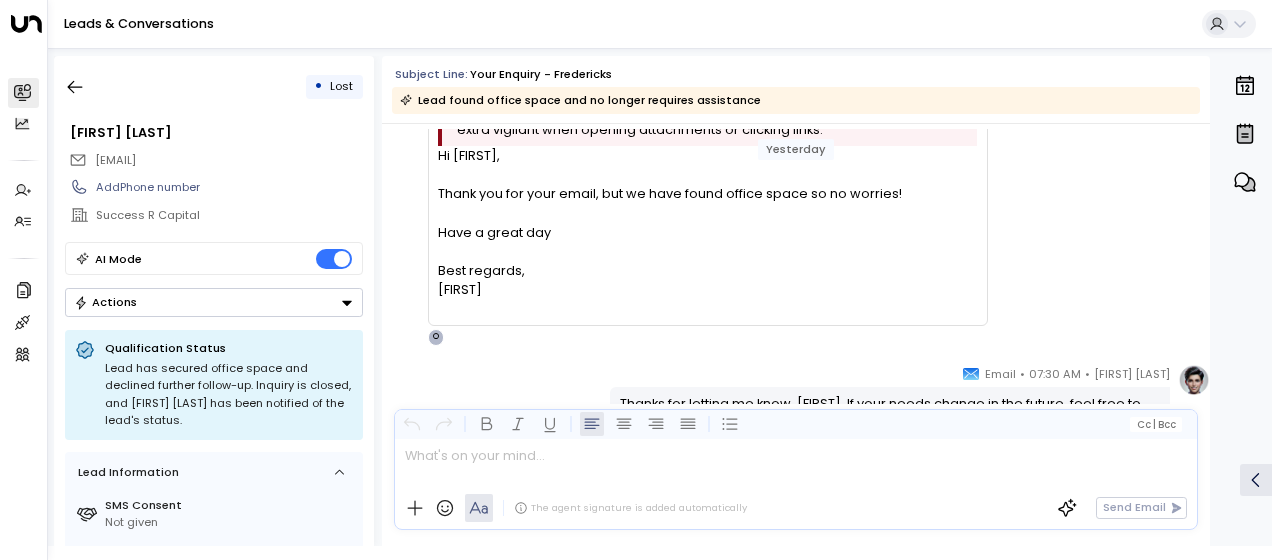 scroll, scrollTop: 1181, scrollLeft: 0, axis: vertical 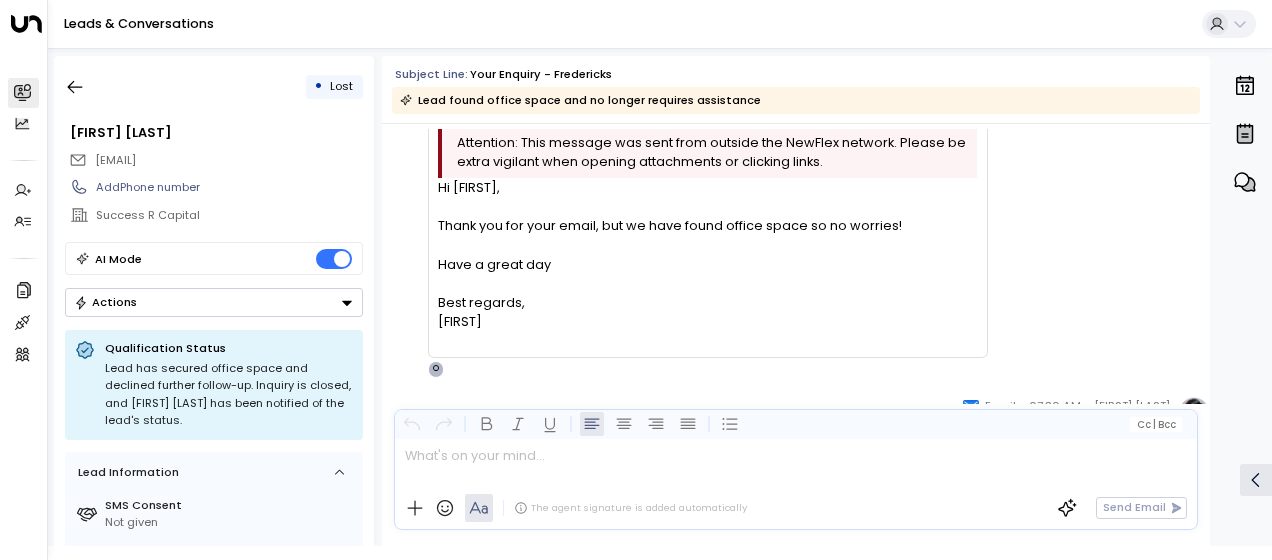 drag, startPoint x: 439, startPoint y: 184, endPoint x: 527, endPoint y: 336, distance: 175.63599 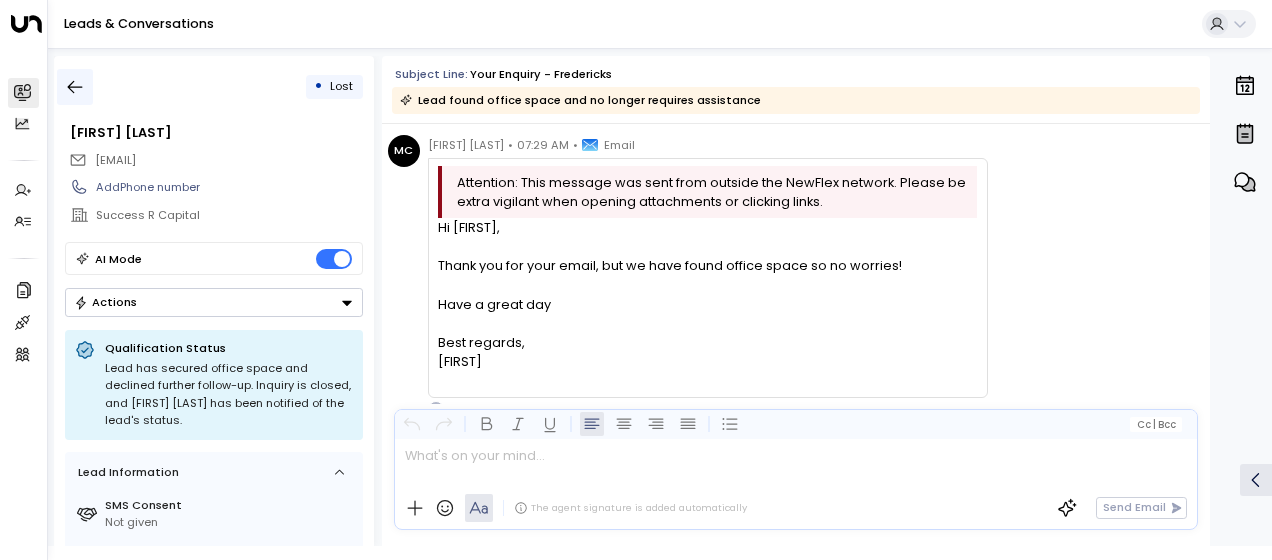 click at bounding box center [75, 87] 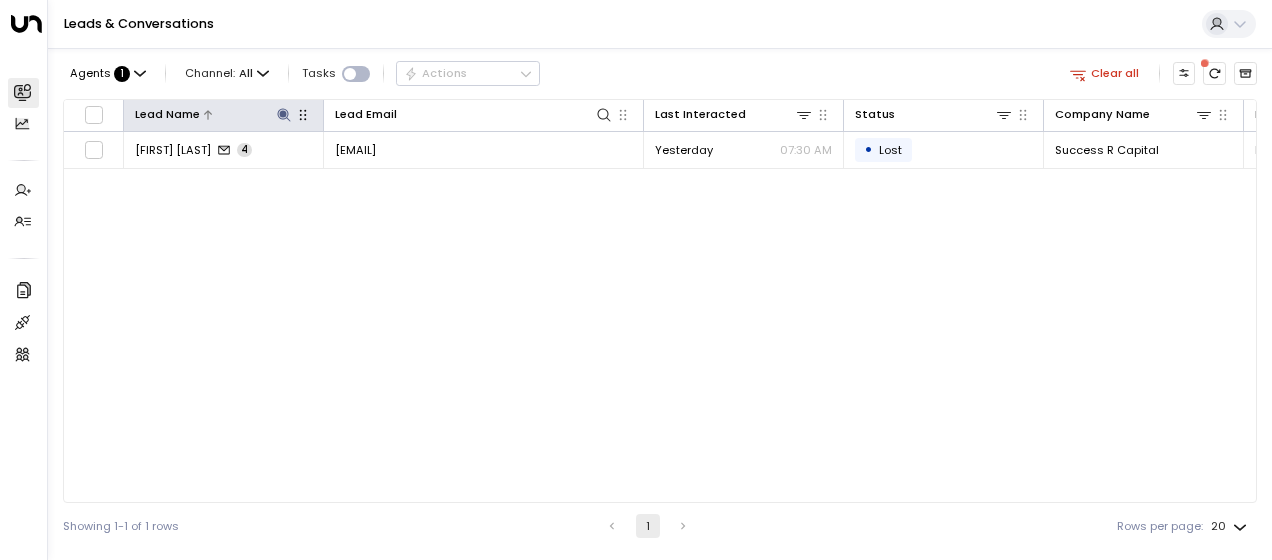 click at bounding box center [283, 114] 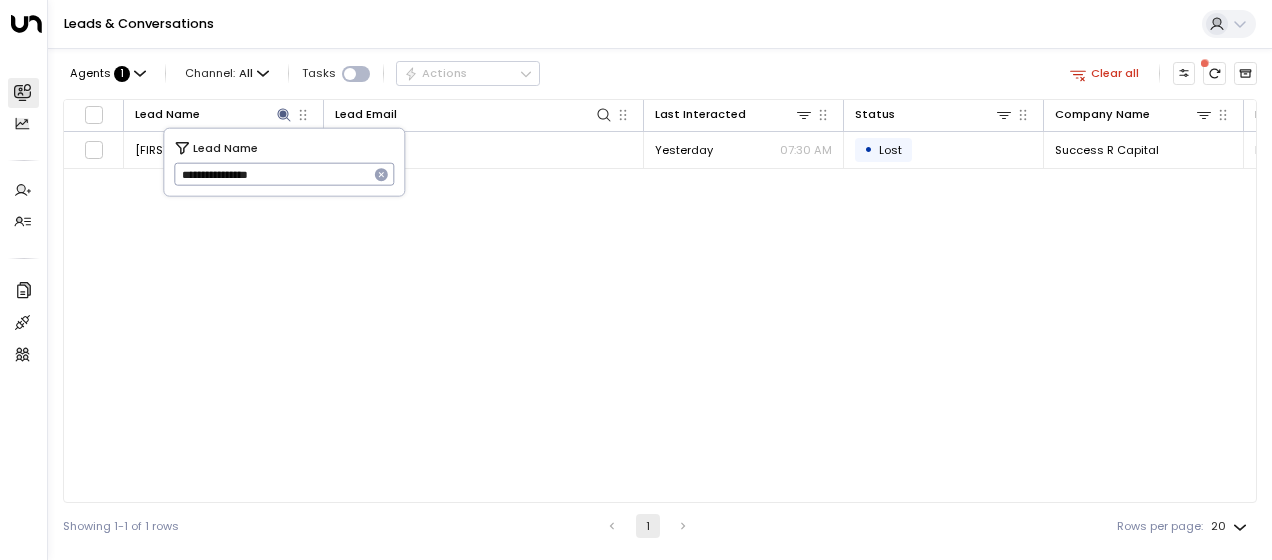click on "**********" at bounding box center [271, 174] 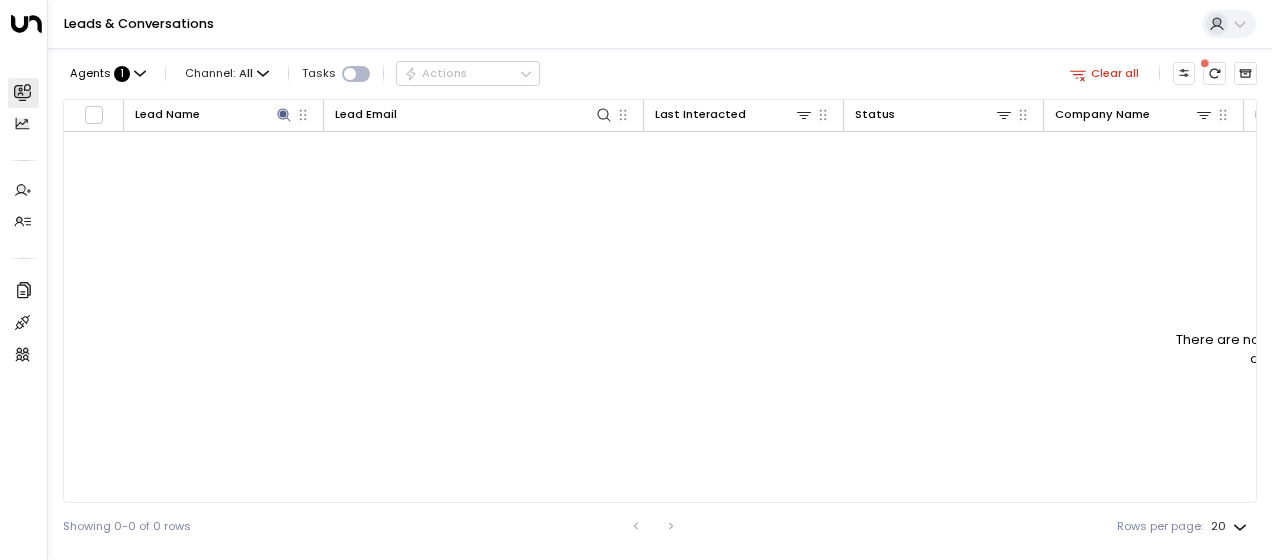 click on "No Data Found There are no records for the applied filters. Please try adjusting your search or filters. Clear all" at bounding box center [1349, 300] 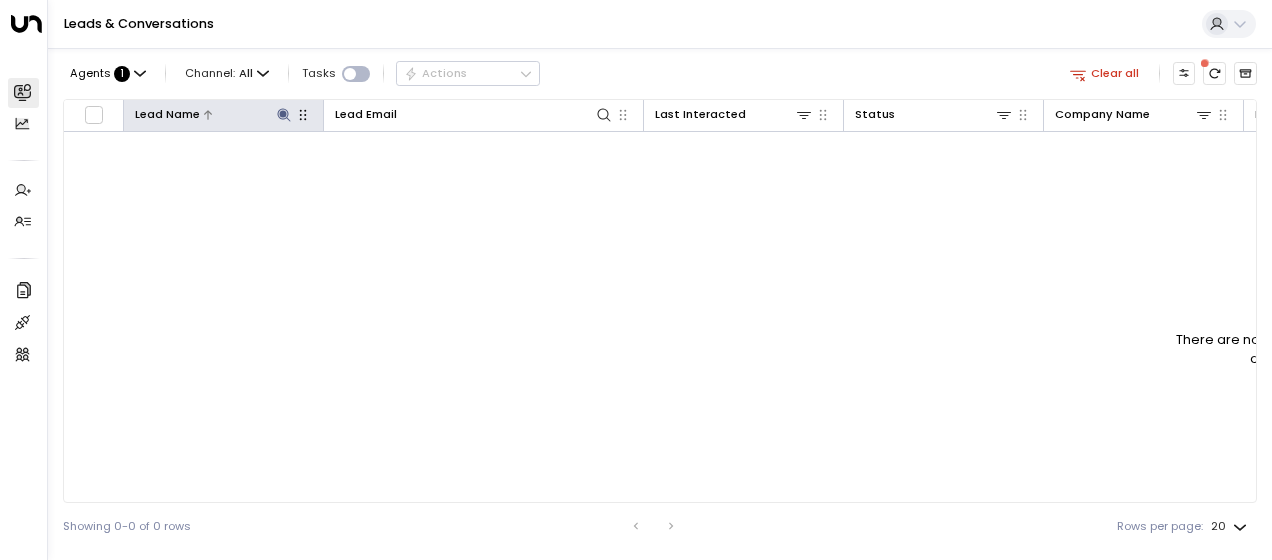 click at bounding box center (283, 114) 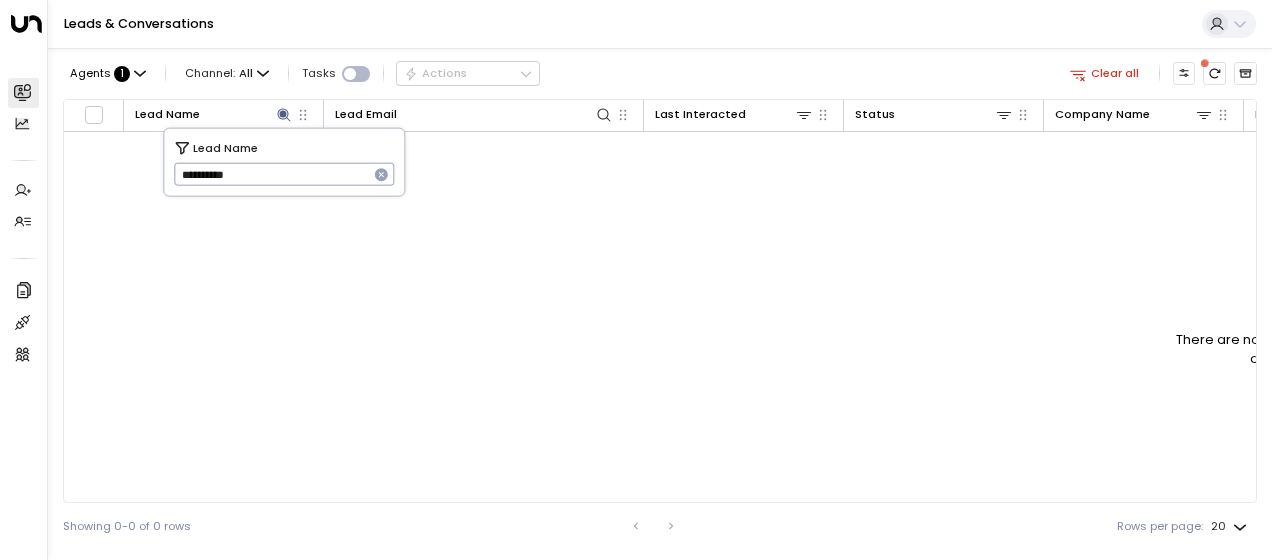 click on "**********" at bounding box center [271, 174] 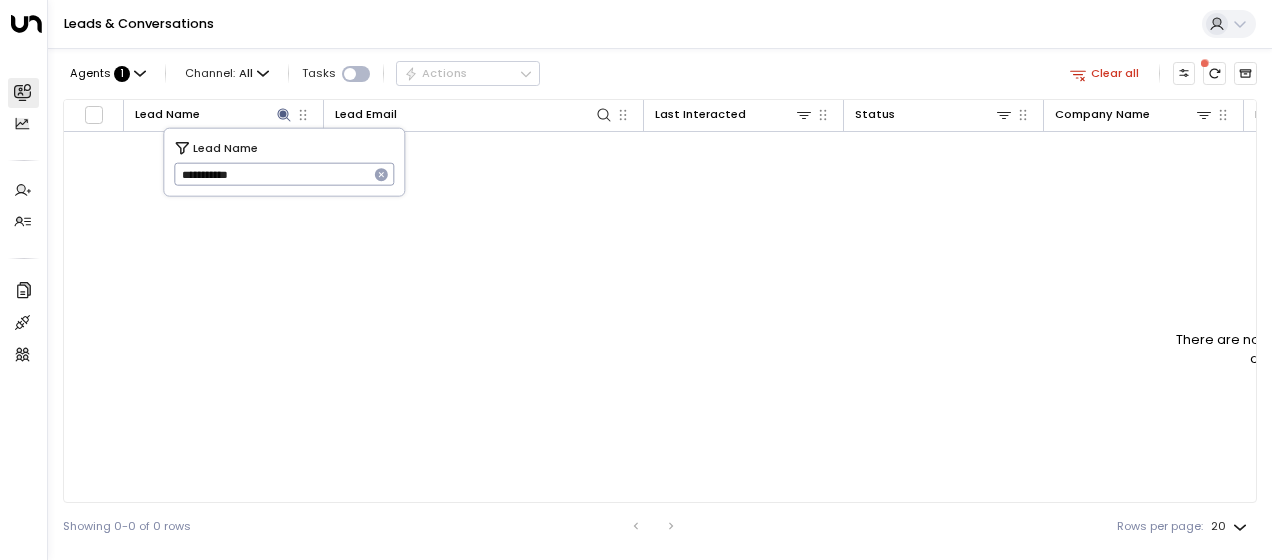 type on "**********" 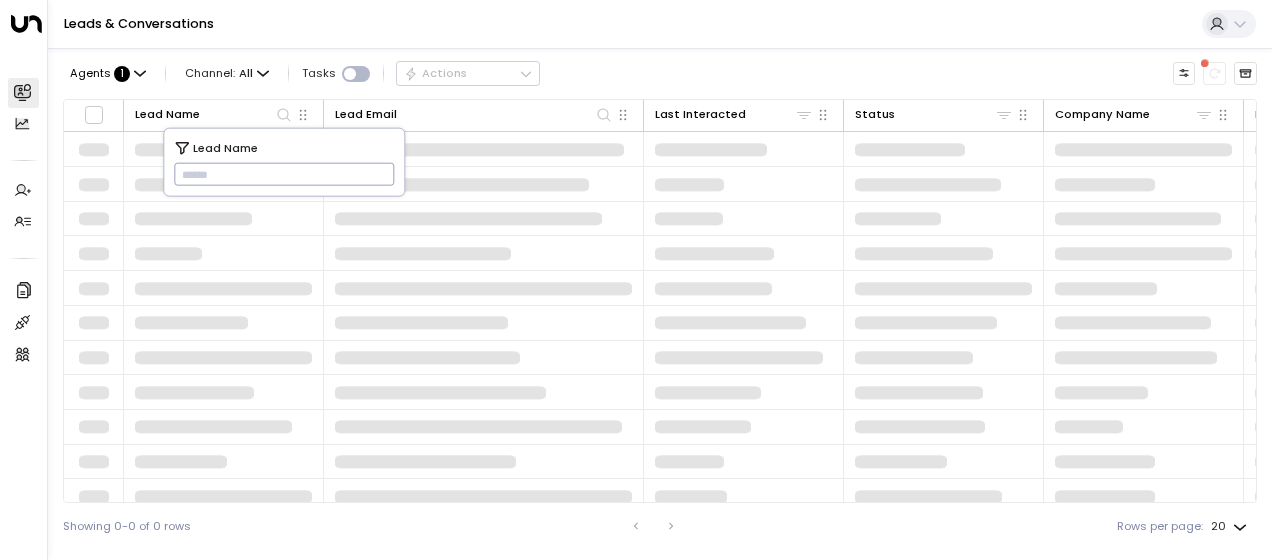 click at bounding box center [284, 174] 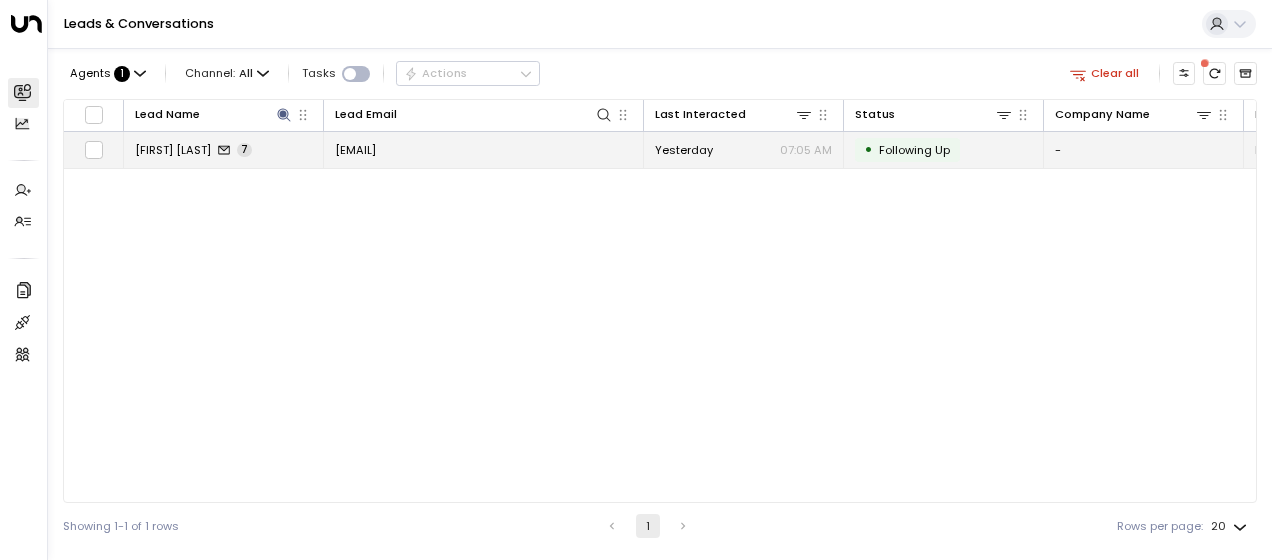 click on "[EMAIL]" at bounding box center (355, 150) 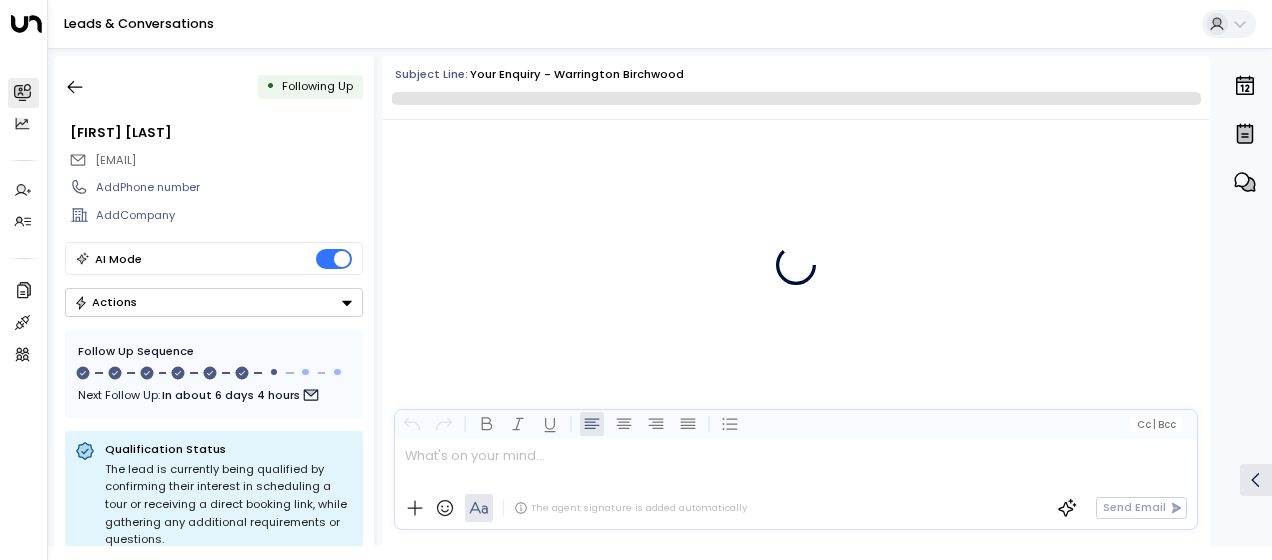 scroll, scrollTop: 4888, scrollLeft: 0, axis: vertical 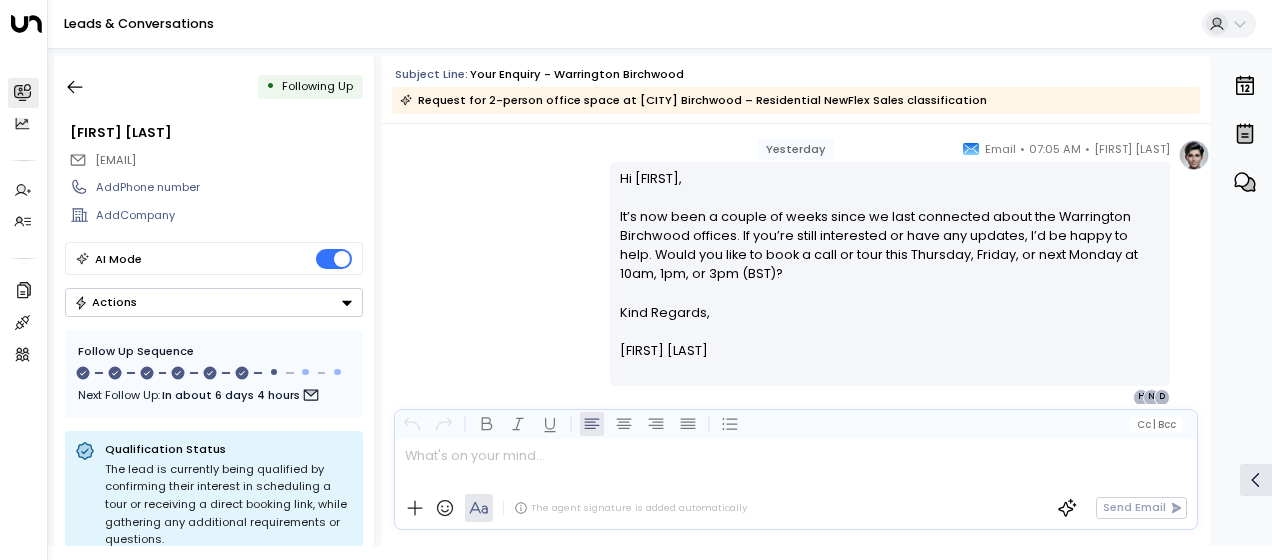 drag, startPoint x: 614, startPoint y: 266, endPoint x: 737, endPoint y: 398, distance: 180.4245 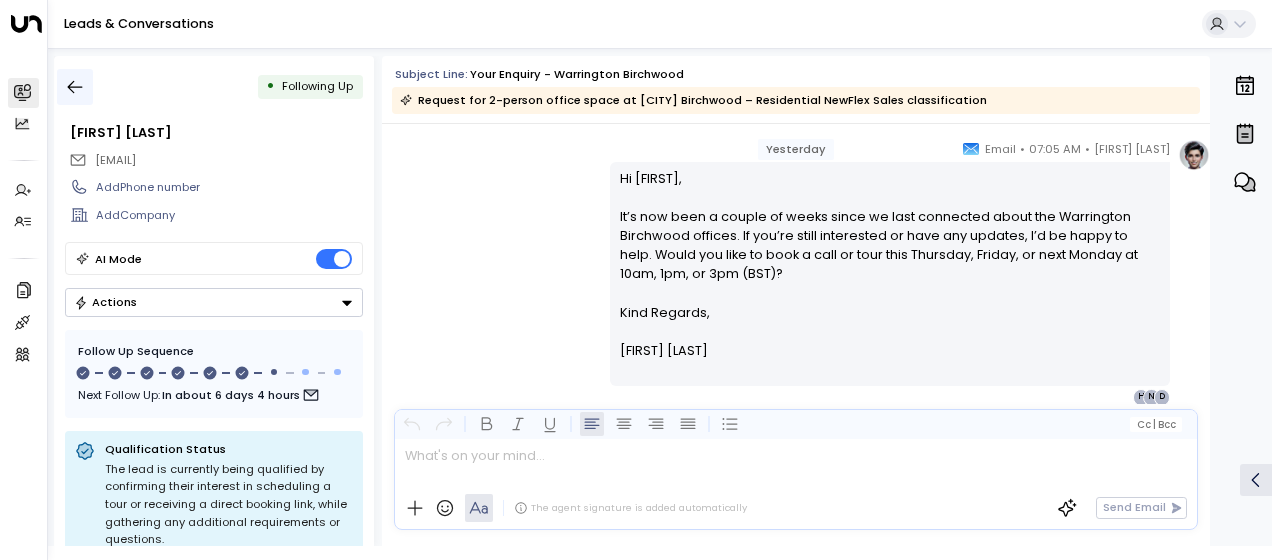 click at bounding box center (75, 87) 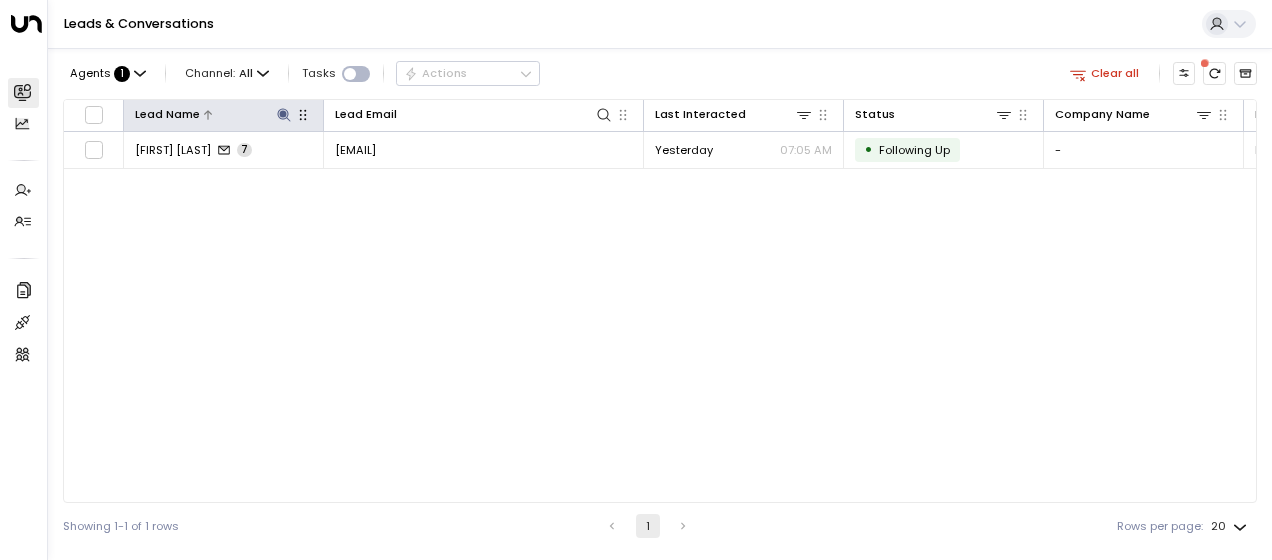 click at bounding box center [284, 115] 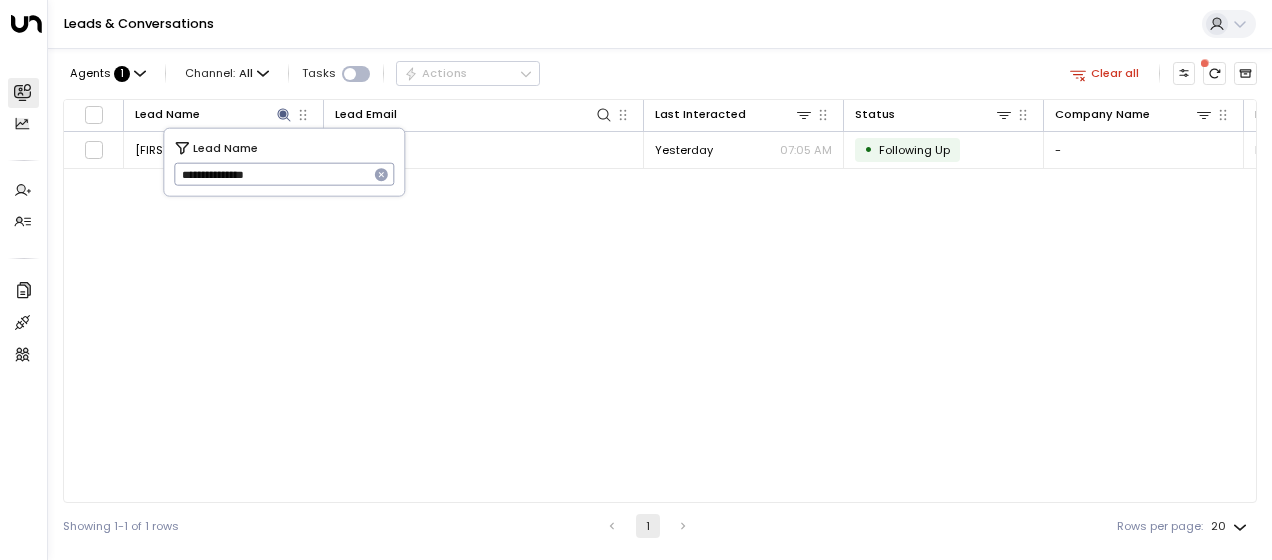click on "**********" at bounding box center (271, 174) 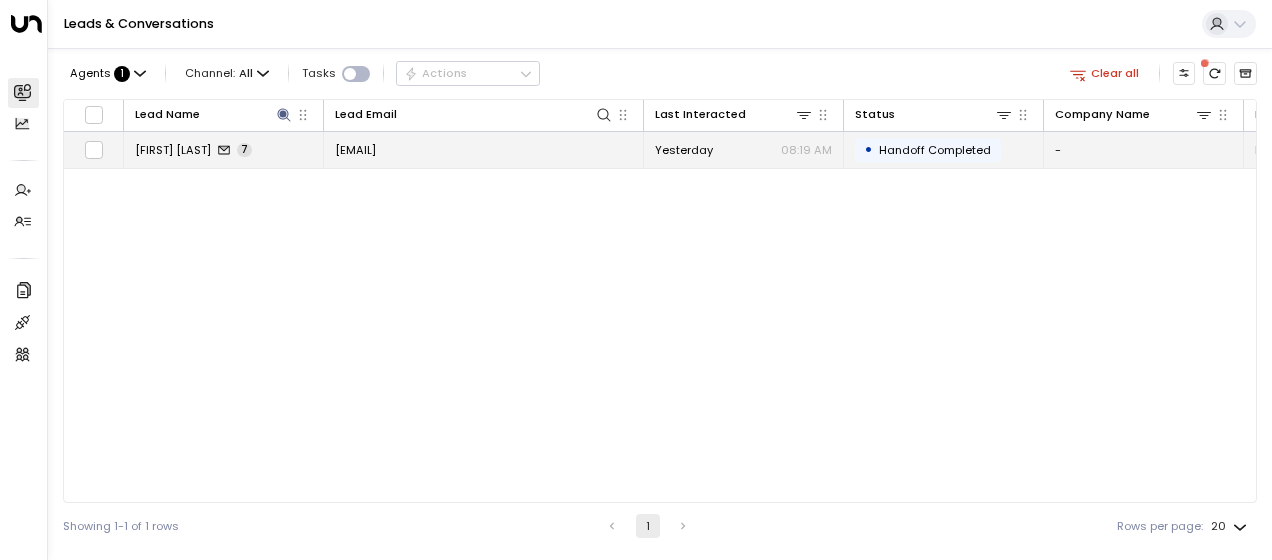 click on "[EMAIL]" at bounding box center (355, 150) 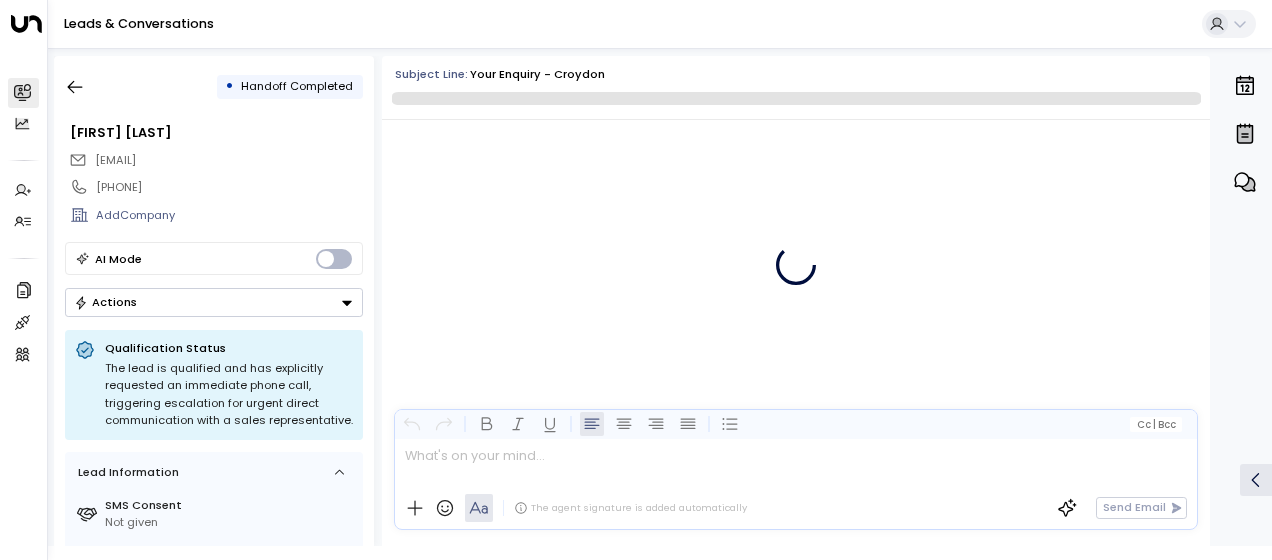 scroll, scrollTop: 4653, scrollLeft: 0, axis: vertical 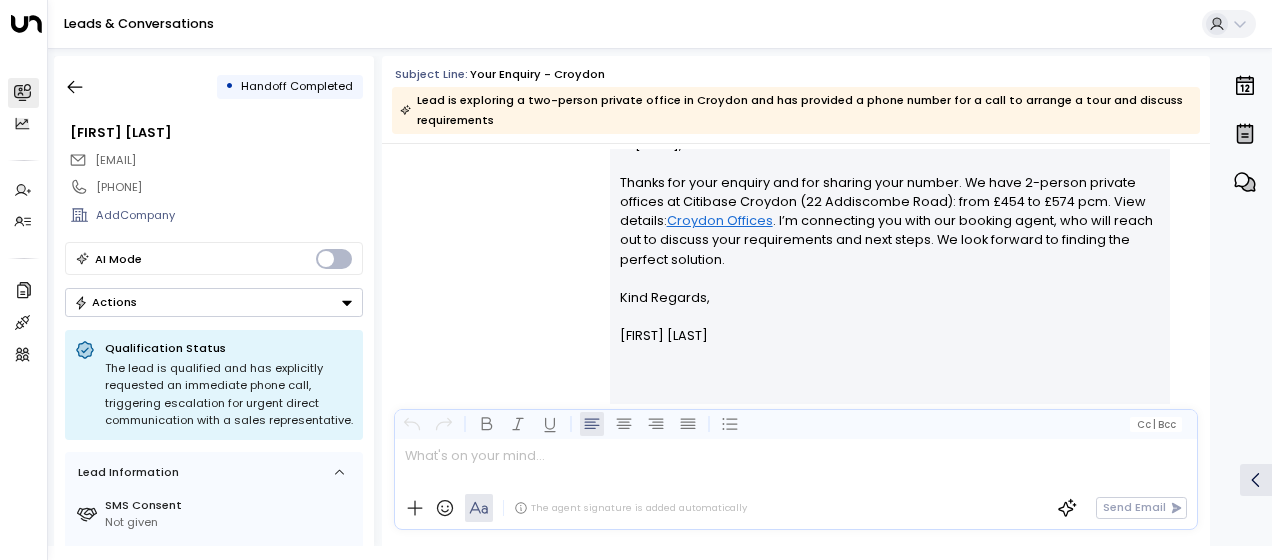 click on "[FIRST] [LAST] • [HOUR]:[MINUTE] [AM/PM] • Email Hi [FIRST], Thanks for your enquiry and for sharing your number. We have 2-person private offices at Citibase Croydon (22 Addiscombe Road): from £454 to £574 pcm. View details:  Croydon Offices . I’m connecting you with our booking agent, who will reach out to discuss your requirements and next steps. We look forward to finding the perfect solution. Kind Regards, [FIRST] [LAST] ________________________________________________________________________________________________________________________________________________________________________________________________________uniti_thread_id_0656d120-9192-43e1-98b5-0431b95d421a O M N H" at bounding box center [796, 267] 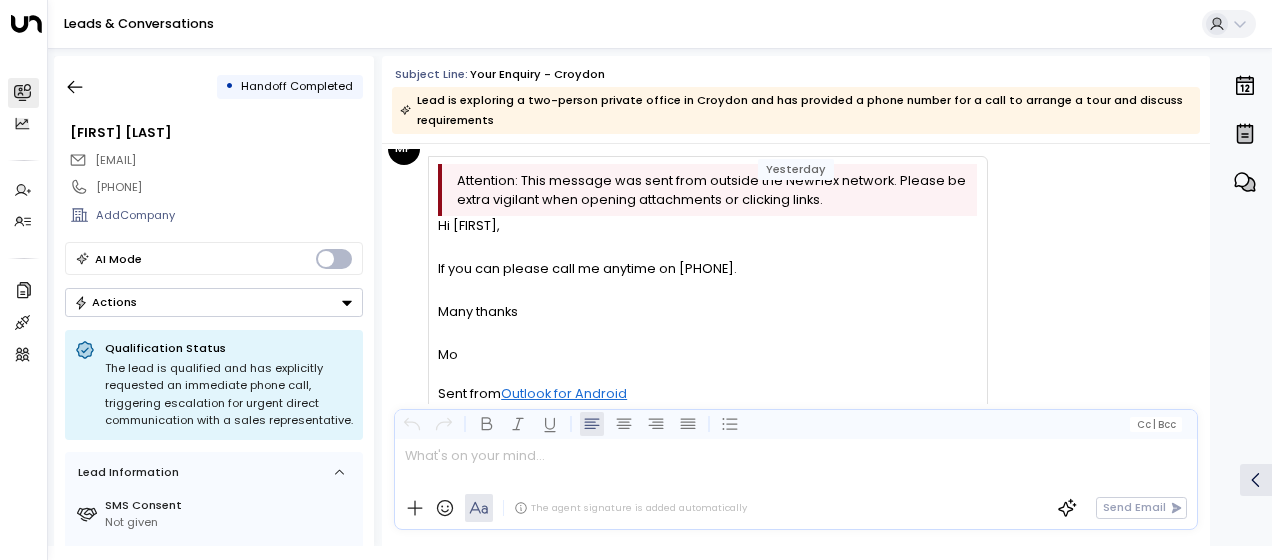 scroll, scrollTop: 3815, scrollLeft: 0, axis: vertical 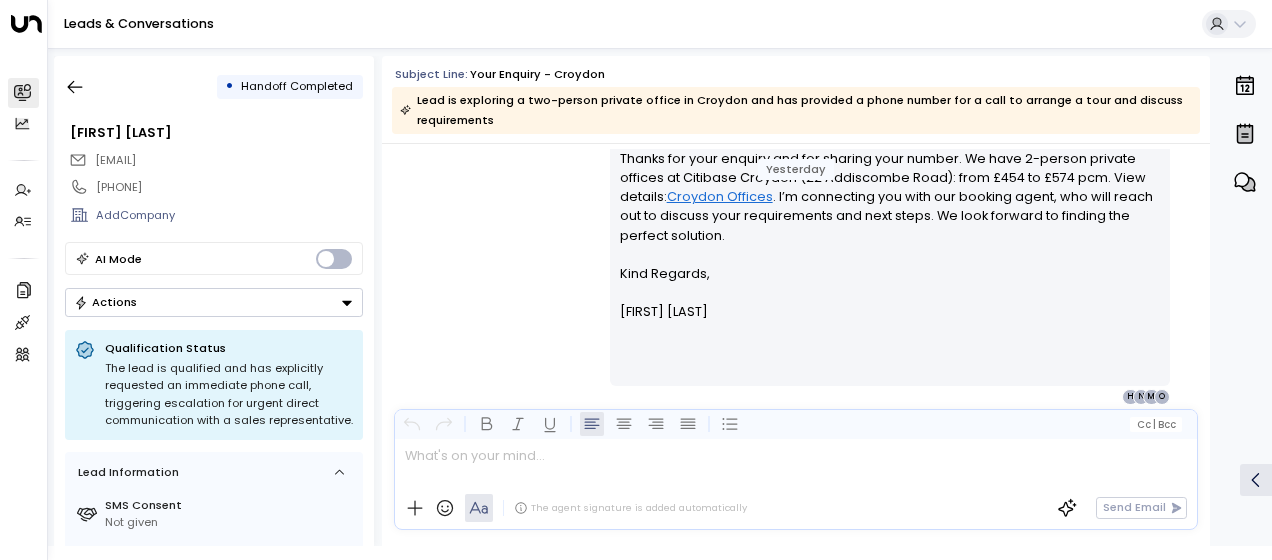drag, startPoint x: 439, startPoint y: 226, endPoint x: 612, endPoint y: 408, distance: 251.10356 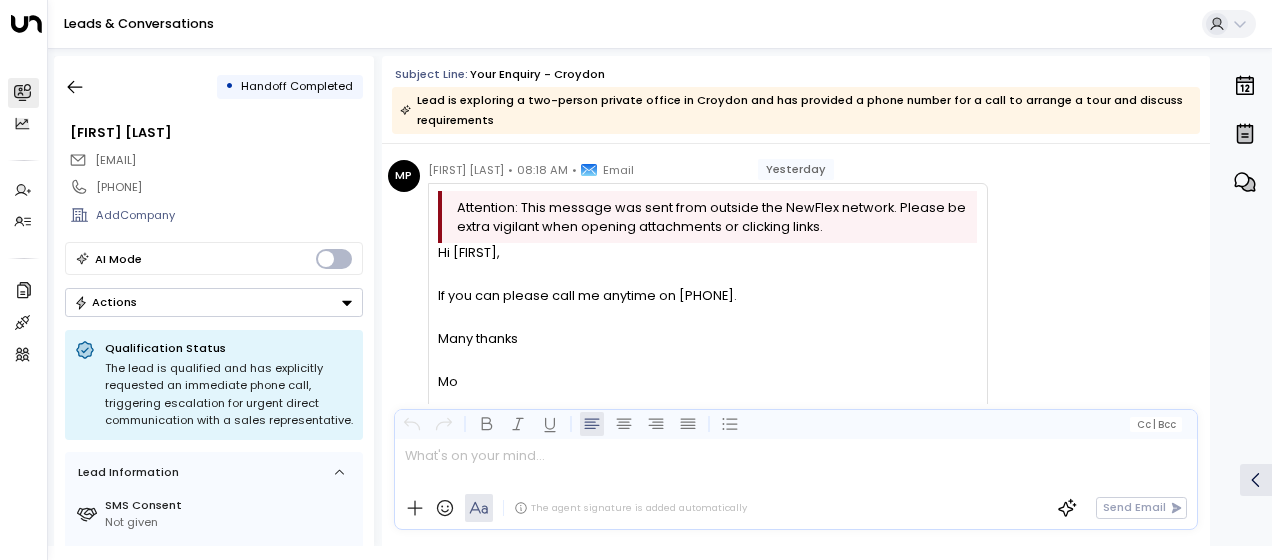 scroll, scrollTop: 3744, scrollLeft: 0, axis: vertical 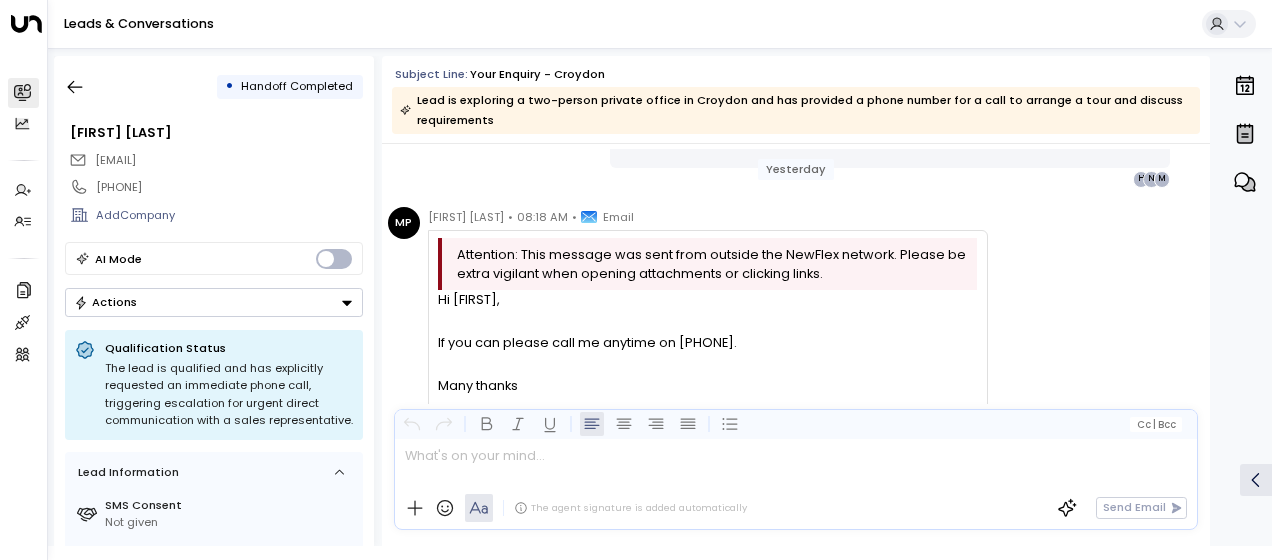 drag, startPoint x: 695, startPoint y: 304, endPoint x: 432, endPoint y: 299, distance: 263.04752 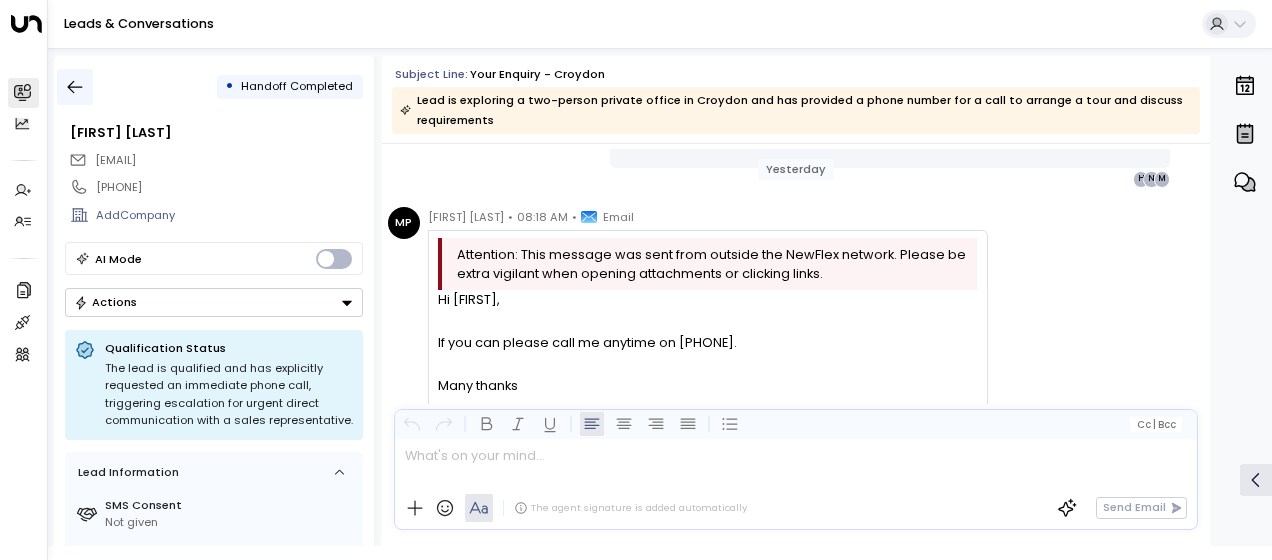 click at bounding box center [75, 87] 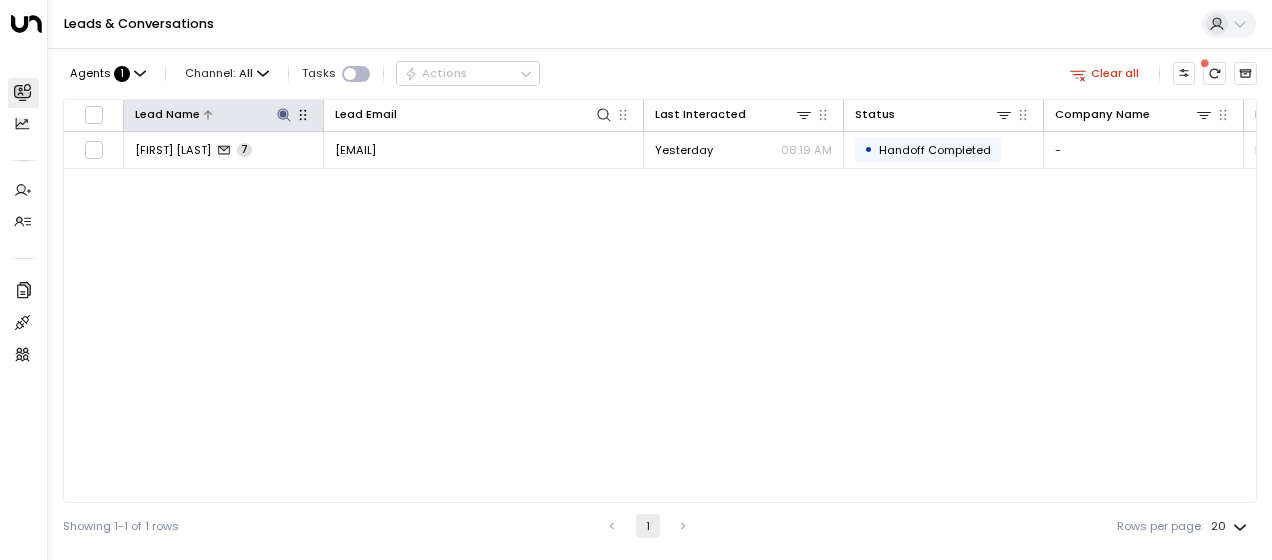 click at bounding box center [284, 115] 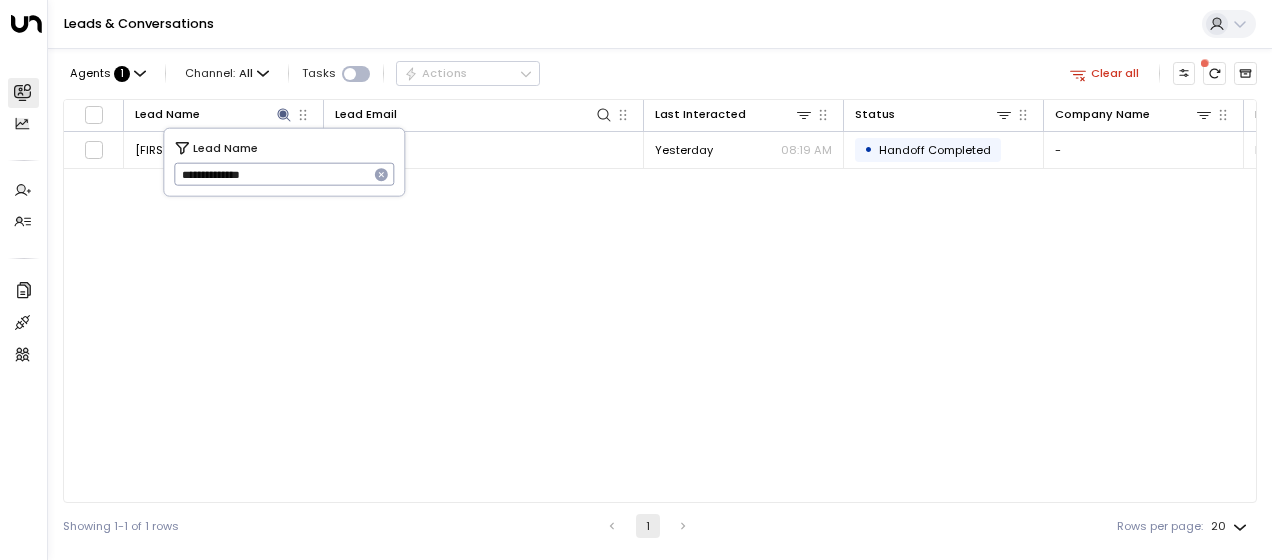 click on "**********" at bounding box center (271, 174) 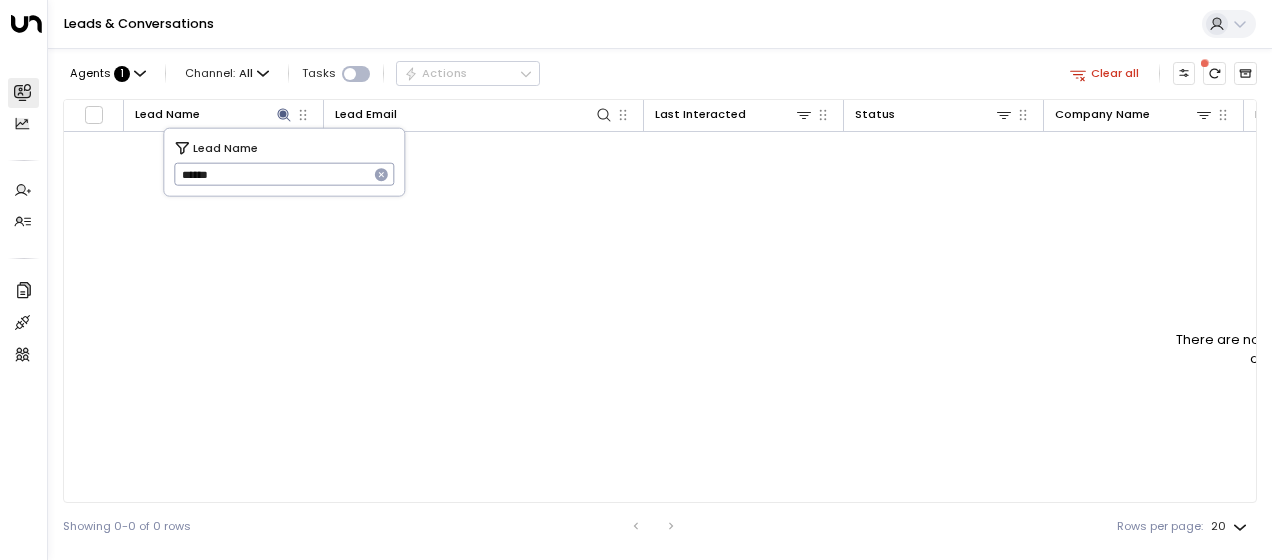 type on "******" 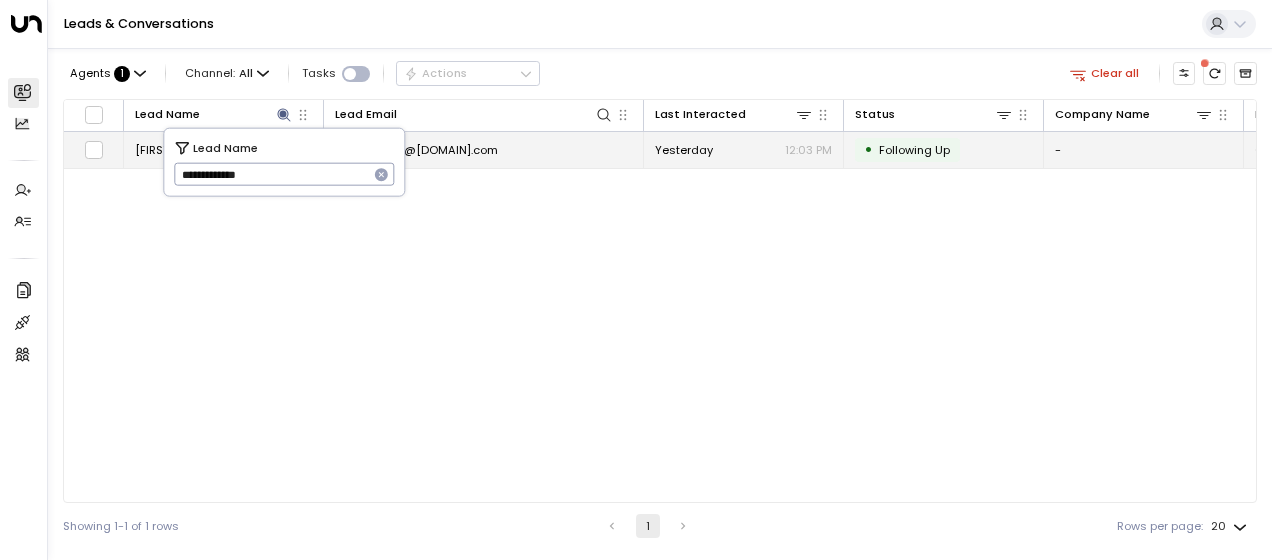 click on "[USERNAME]@[DOMAIN].com" at bounding box center (416, 150) 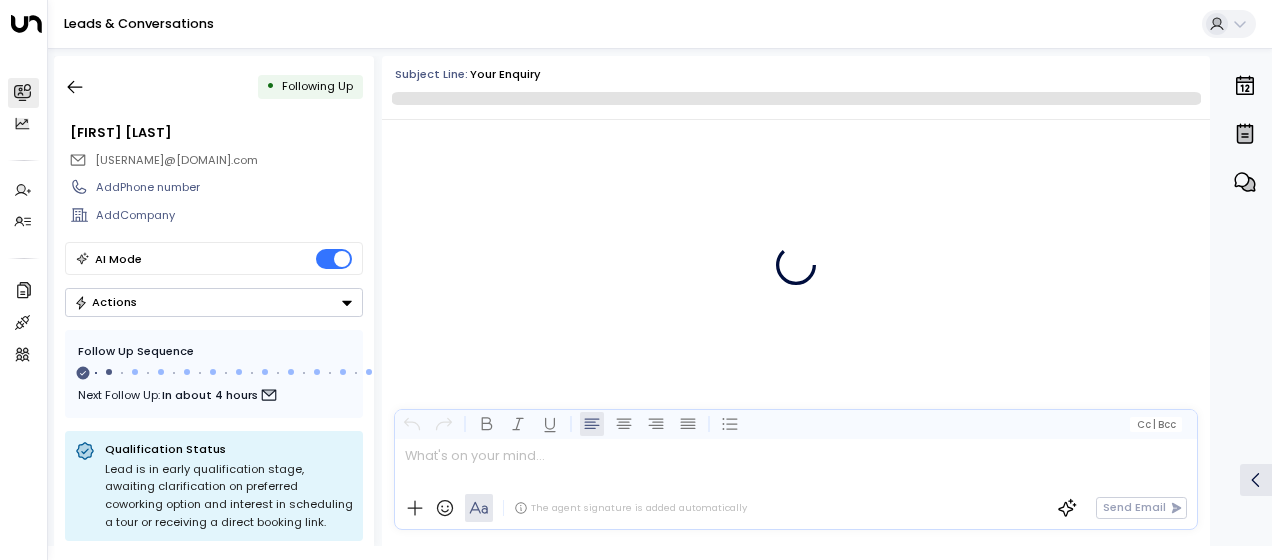 scroll, scrollTop: 831, scrollLeft: 0, axis: vertical 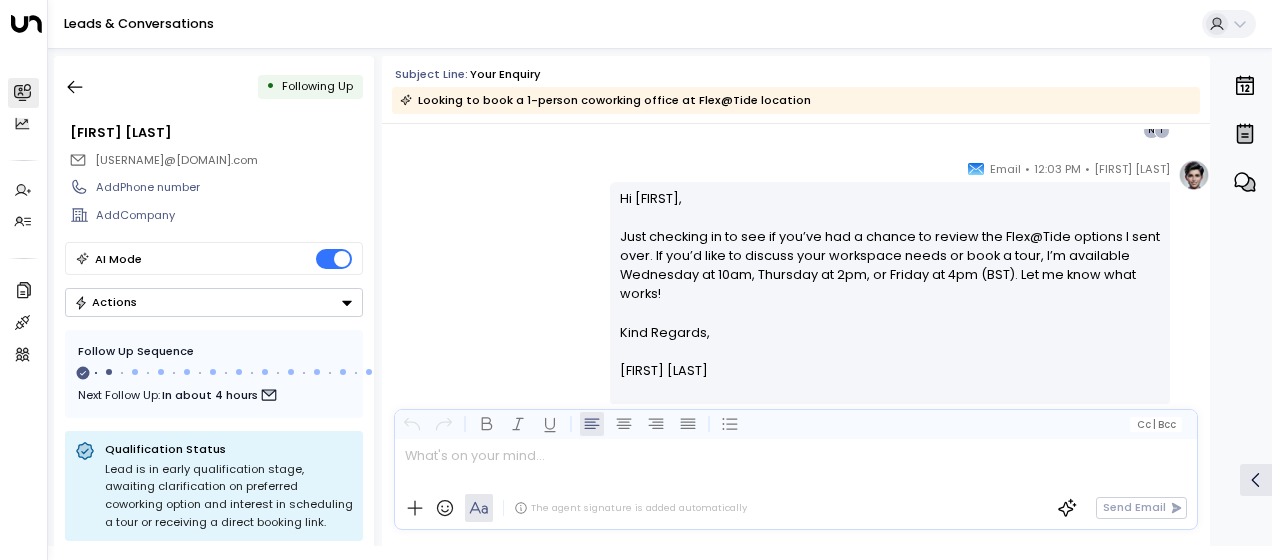 click on "[FIRST] [LAST] • [HOUR]:[MINUTE] [AM/PM] • Email Hi [FIRST], Just checking in to see if you’ve had a chance to review the Flex@Tide options I sent over. If you’d like to discuss your workspace needs or book a tour, I’m available Wednesday at 10am, Thursday at 2pm, or Friday at 4pm (BST). Let me know what works! Kind Regards, [FIRST] [LAST] ________________________________________________________________________________________________________________________________________________________________________________________________________uniti_thread_id_2431416b-67ad-4b2b-8b77-95069fca6026 I N" at bounding box center [796, 292] 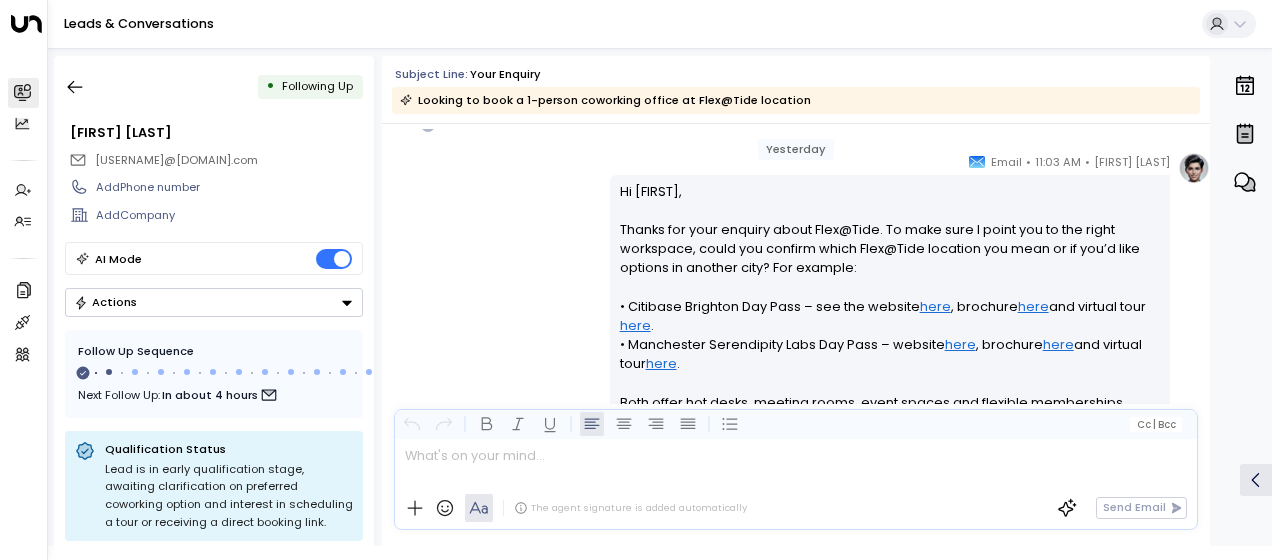scroll, scrollTop: 271, scrollLeft: 0, axis: vertical 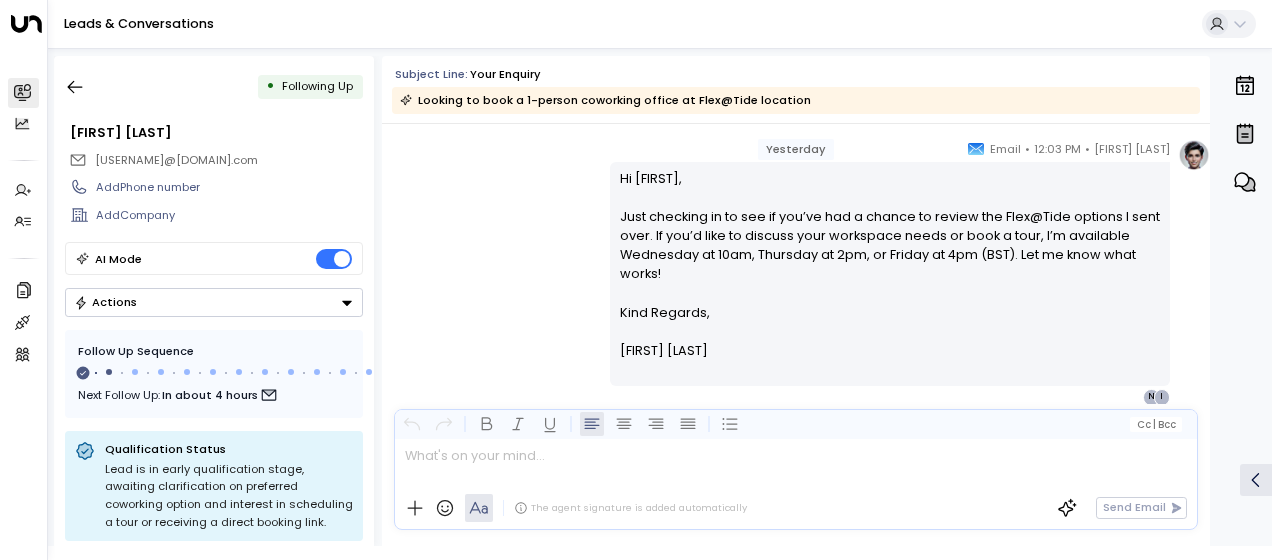 drag, startPoint x: 617, startPoint y: 221, endPoint x: 710, endPoint y: 386, distance: 189.40433 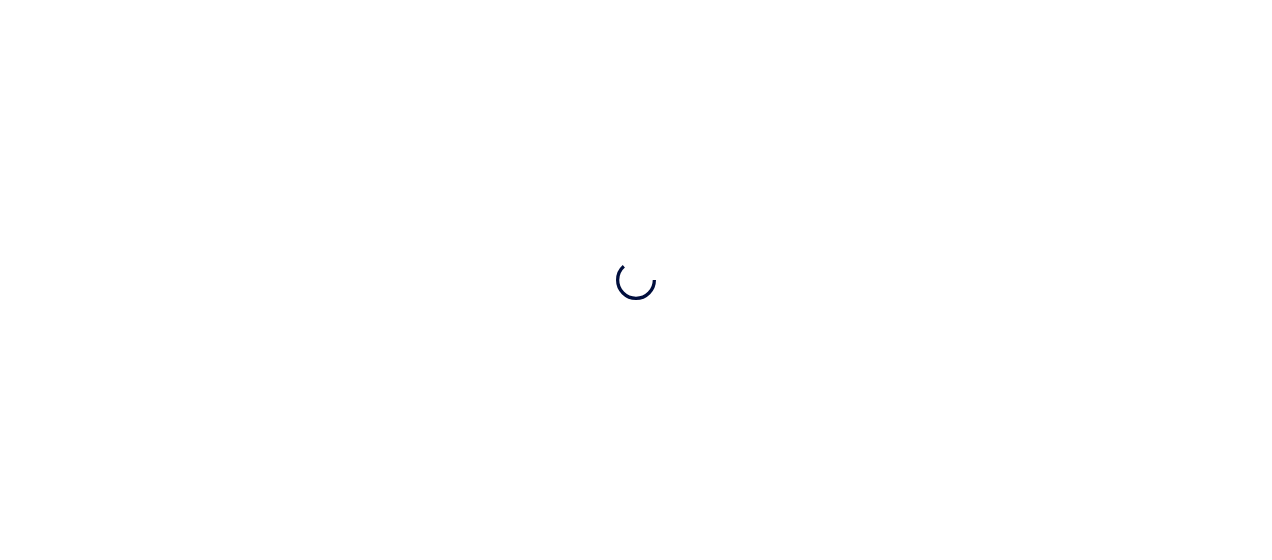 scroll, scrollTop: 0, scrollLeft: 0, axis: both 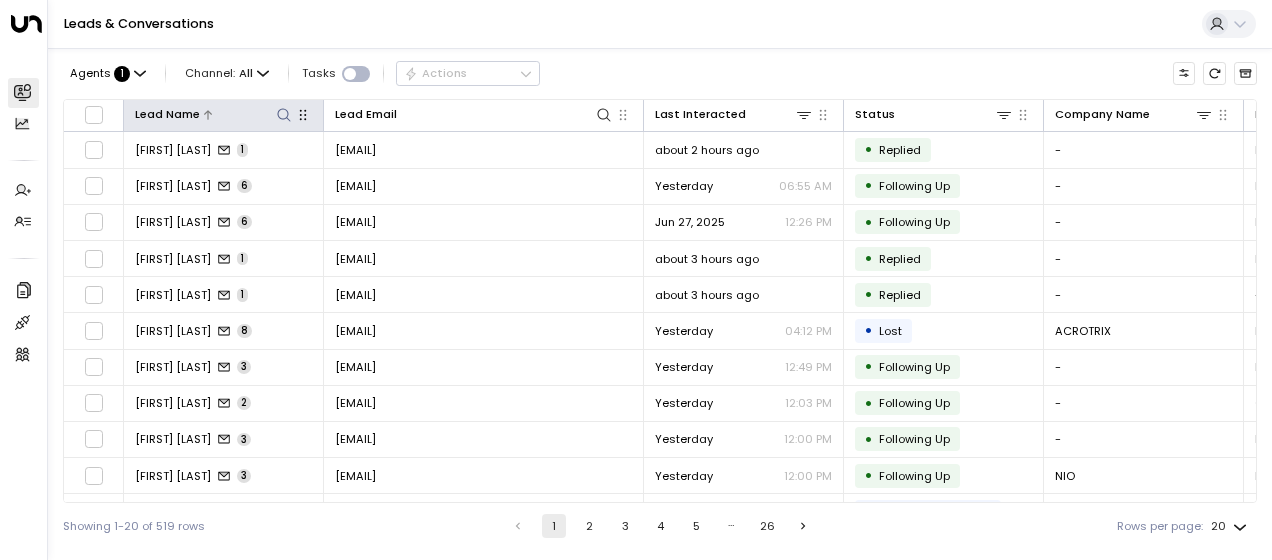 click at bounding box center (283, 114) 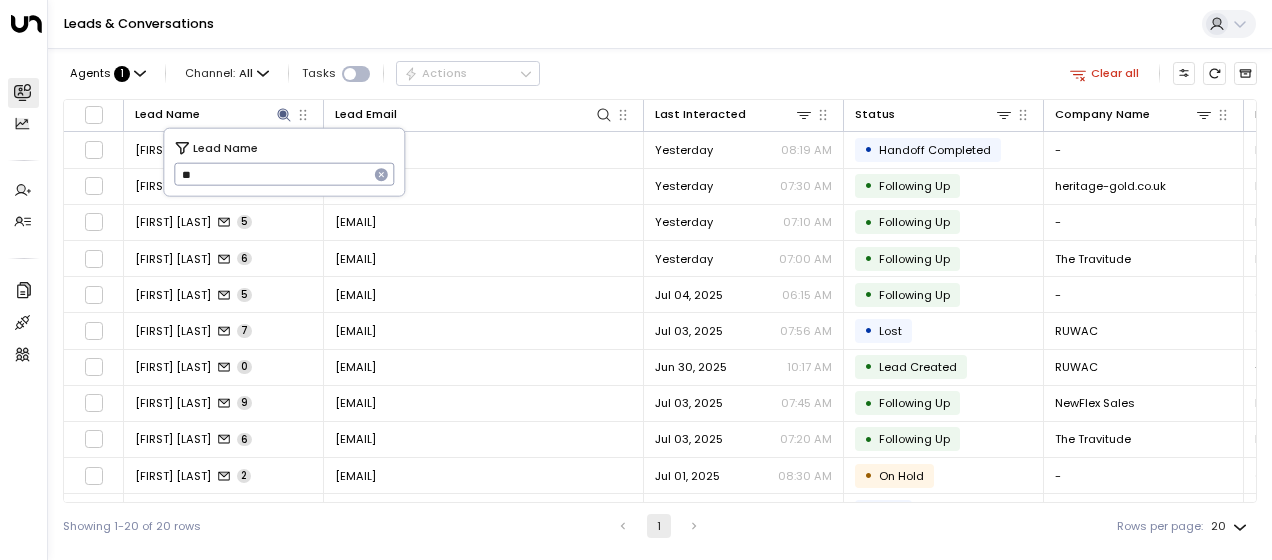 type on "**" 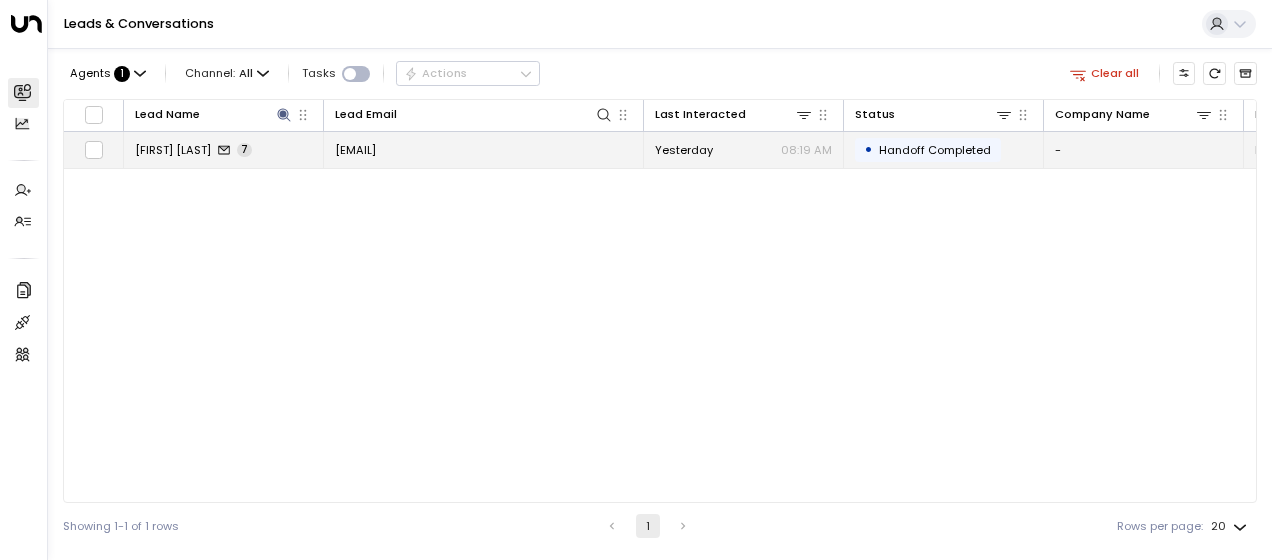 click on "[EMAIL]" at bounding box center (355, 150) 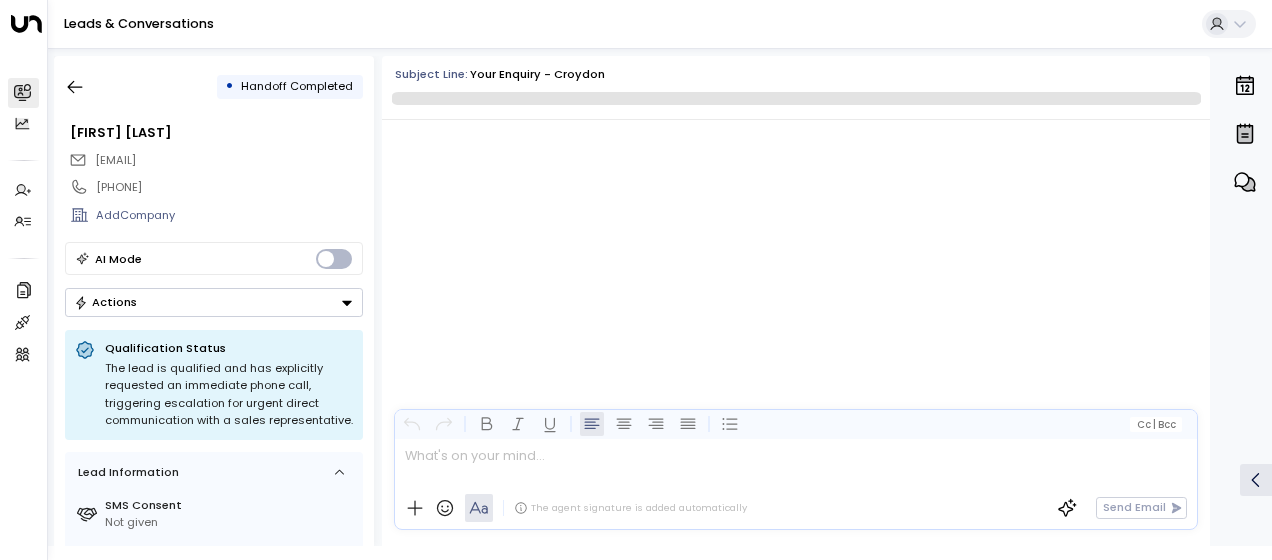 scroll, scrollTop: 4653, scrollLeft: 0, axis: vertical 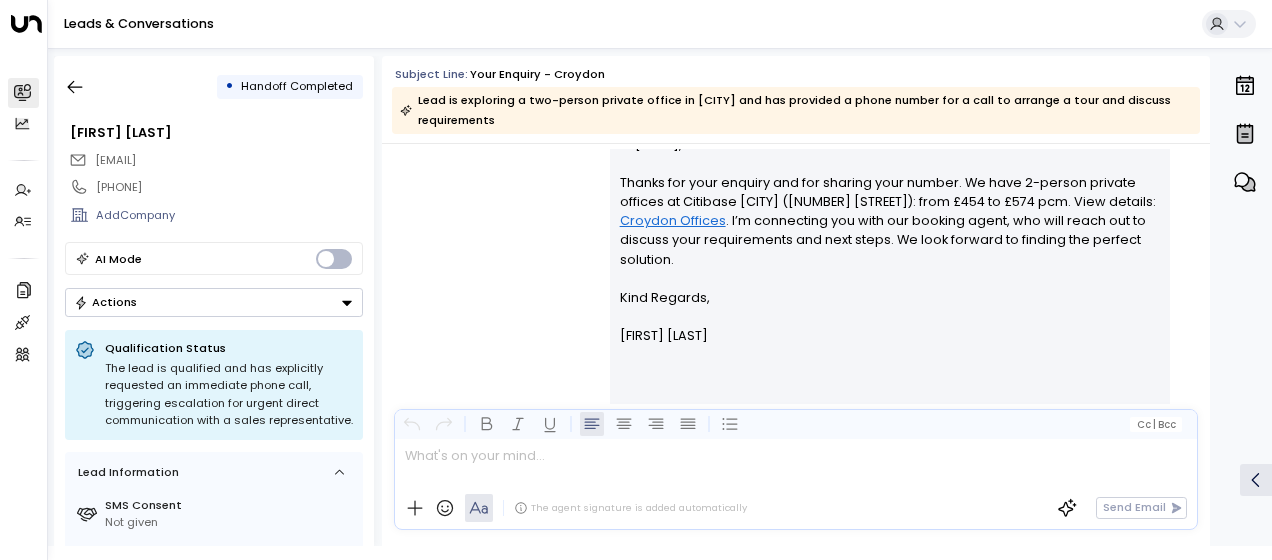 click on "Hi [FIRST],
Thanks for your enquiry and for sharing your number. We have 2-person private offices at Citibase [CITY] ([NUMBER] [STREET]): from £454 to £574 pcm. View details:  [CITY] Offices . I’m connecting you with our booking agent, who will reach out to discuss your requirements and next steps. We look forward to finding the perfect solution. Kind Regards, [FIRST] [LAST] ________________________________________________________________________________________________________________________________________________________________________________________________________uniti_thread_id_0656d120-9192-43e1-98b5-0431b95d421a O M N H" at bounding box center [796, 267] 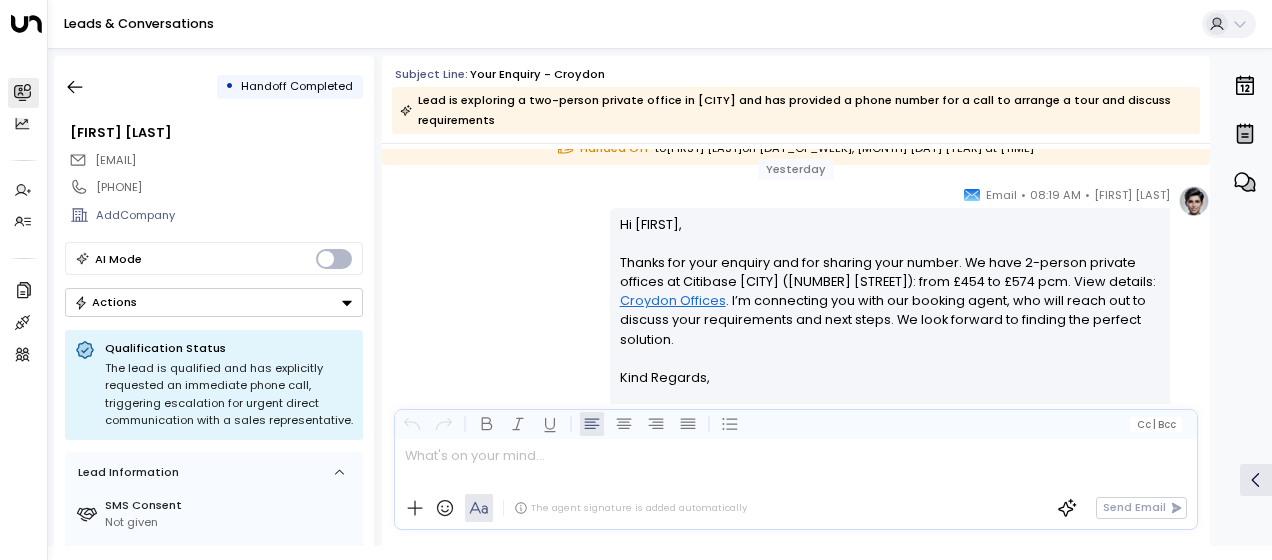 scroll, scrollTop: 4095, scrollLeft: 0, axis: vertical 